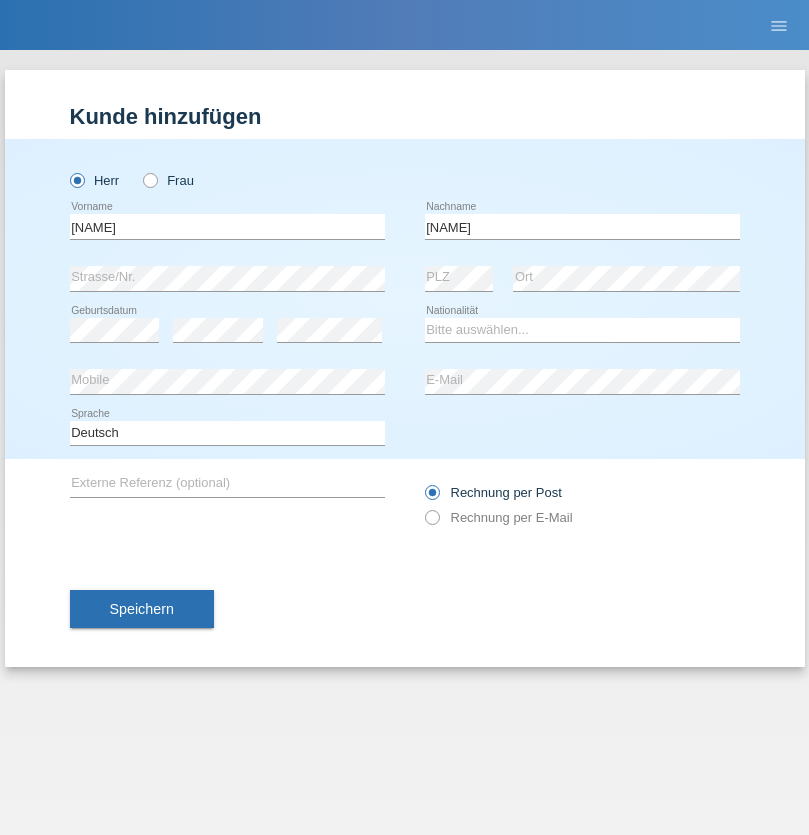scroll, scrollTop: 0, scrollLeft: 0, axis: both 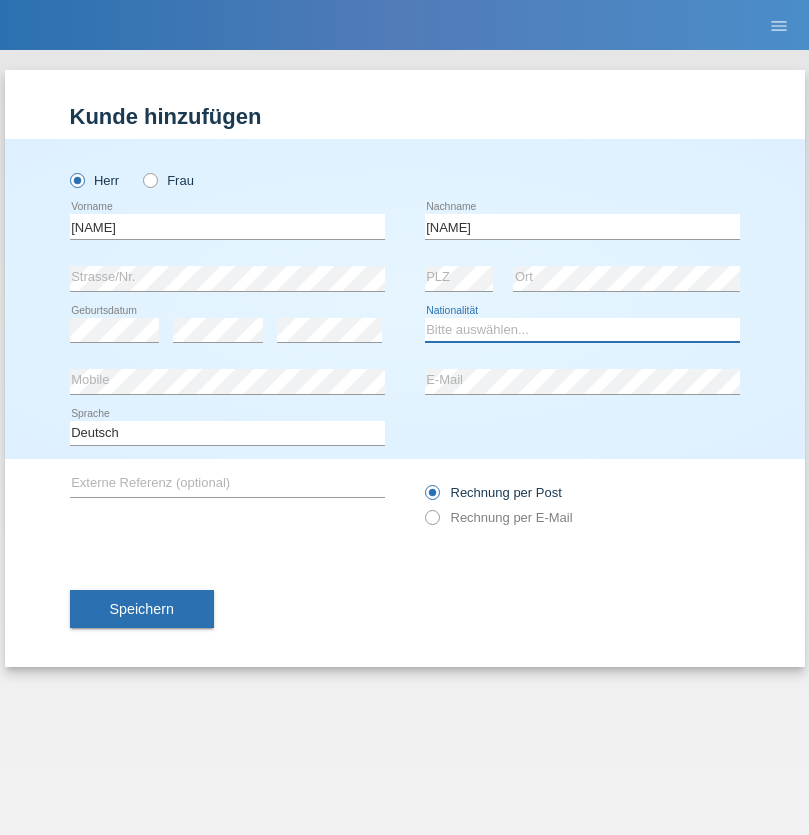 select on "CM" 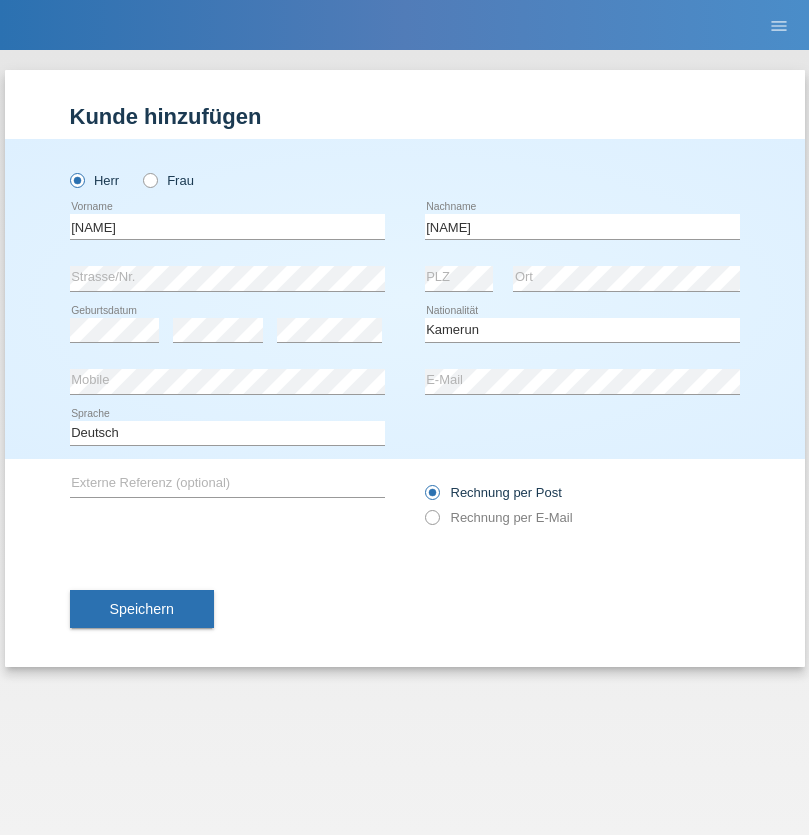 select on "C" 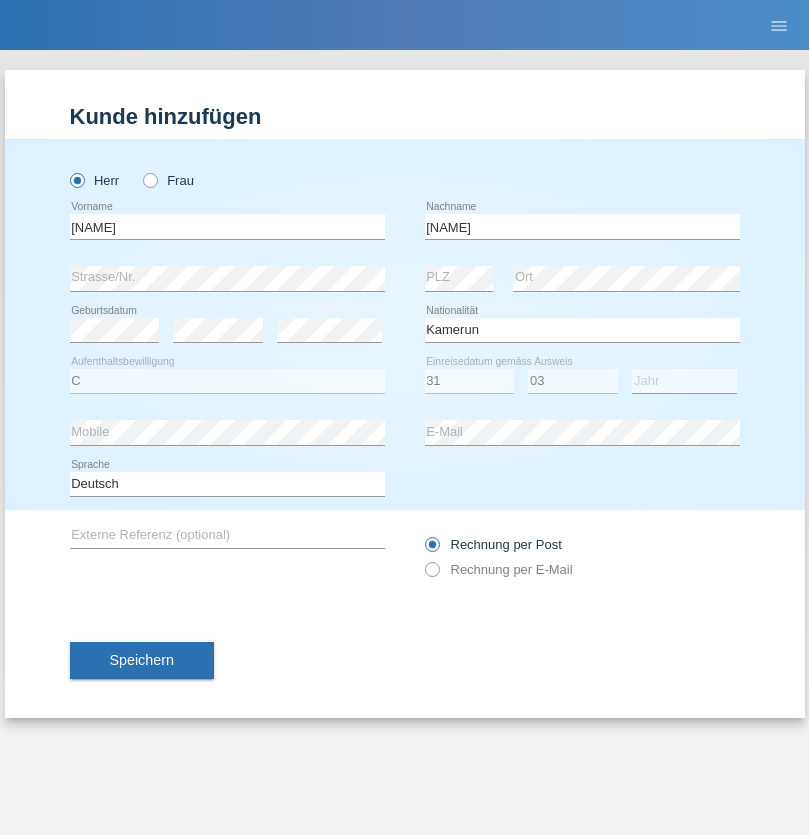 select on "2021" 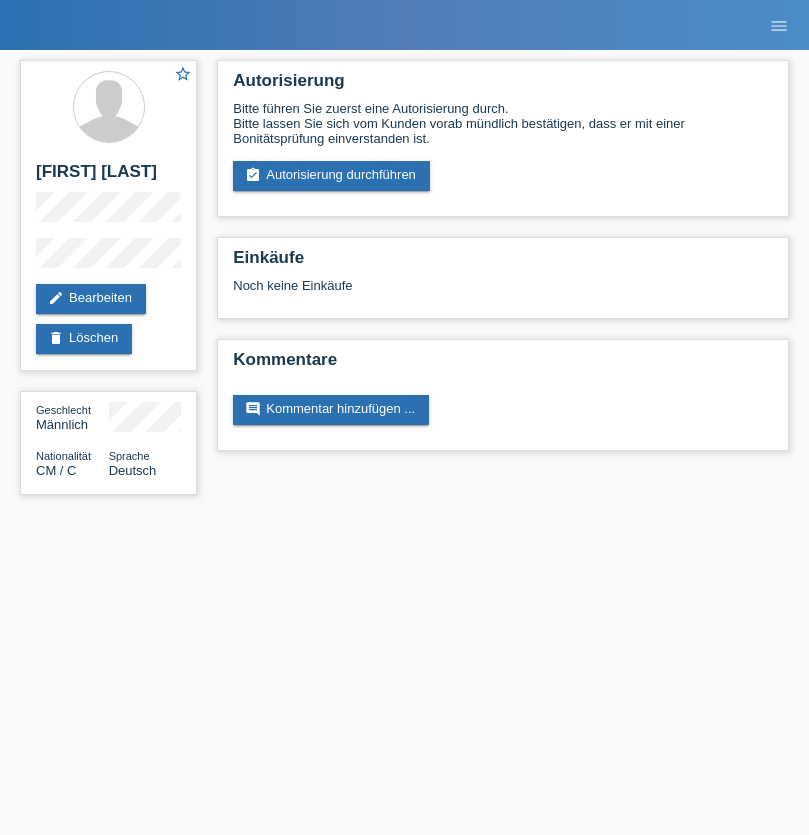 scroll, scrollTop: 0, scrollLeft: 0, axis: both 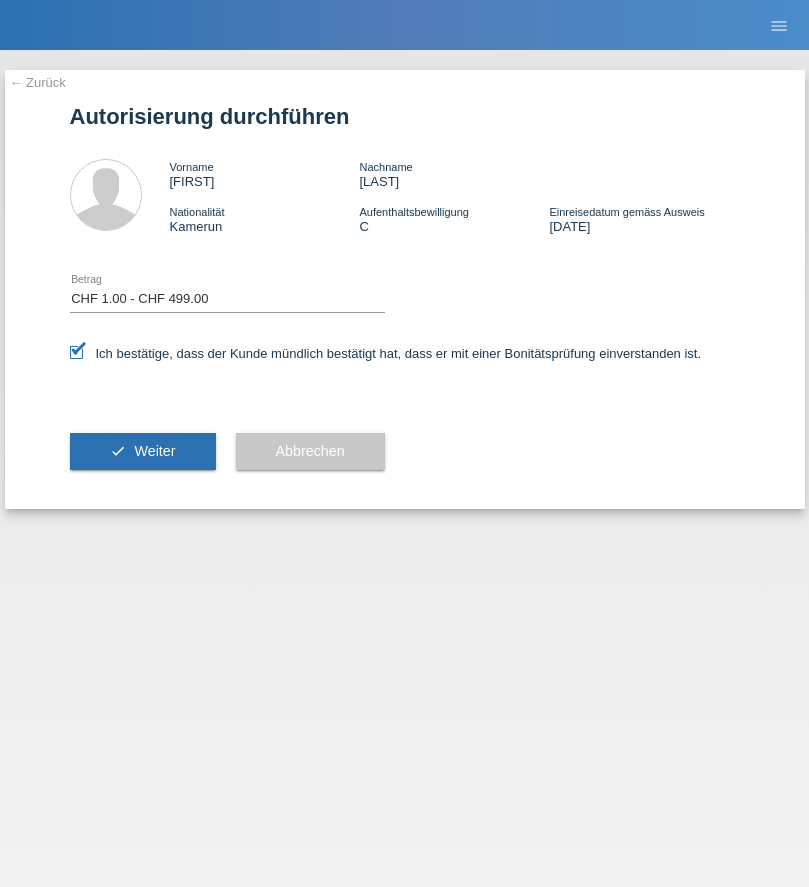 select on "1" 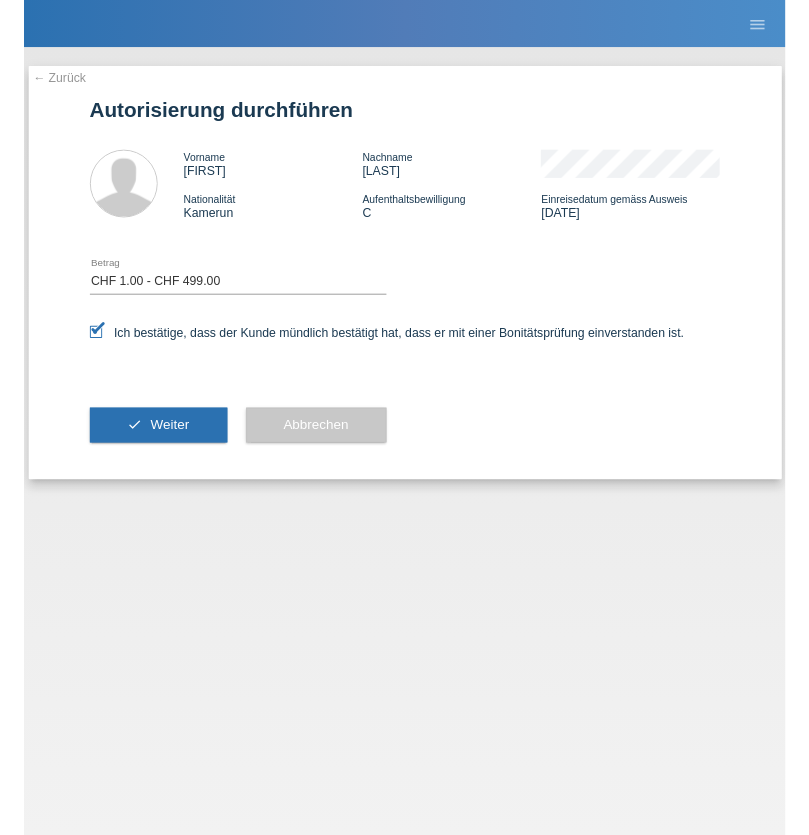 scroll, scrollTop: 0, scrollLeft: 0, axis: both 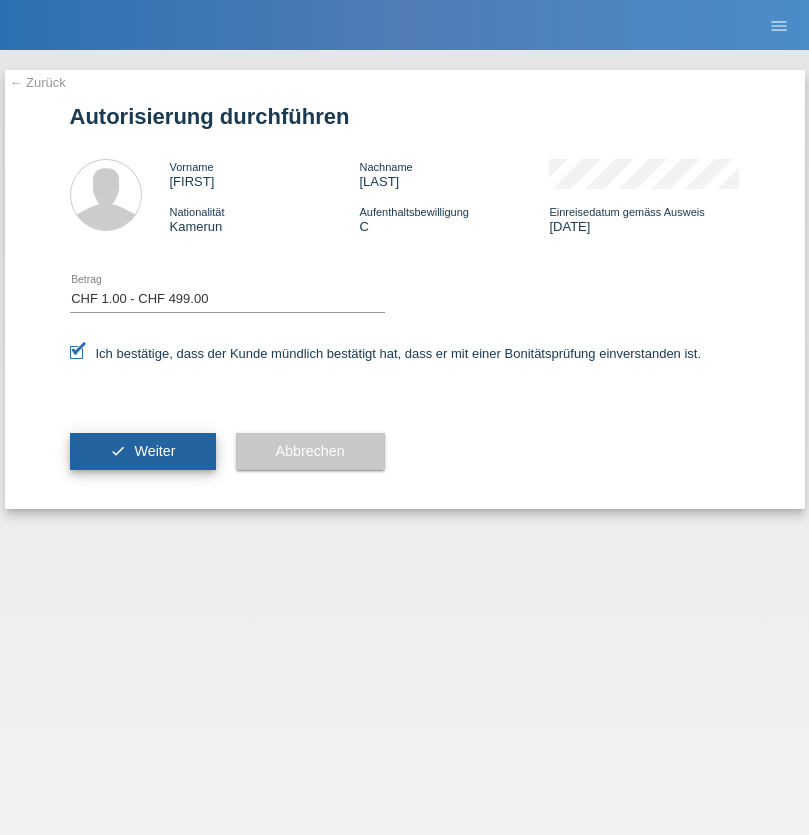click on "Weiter" at bounding box center [154, 451] 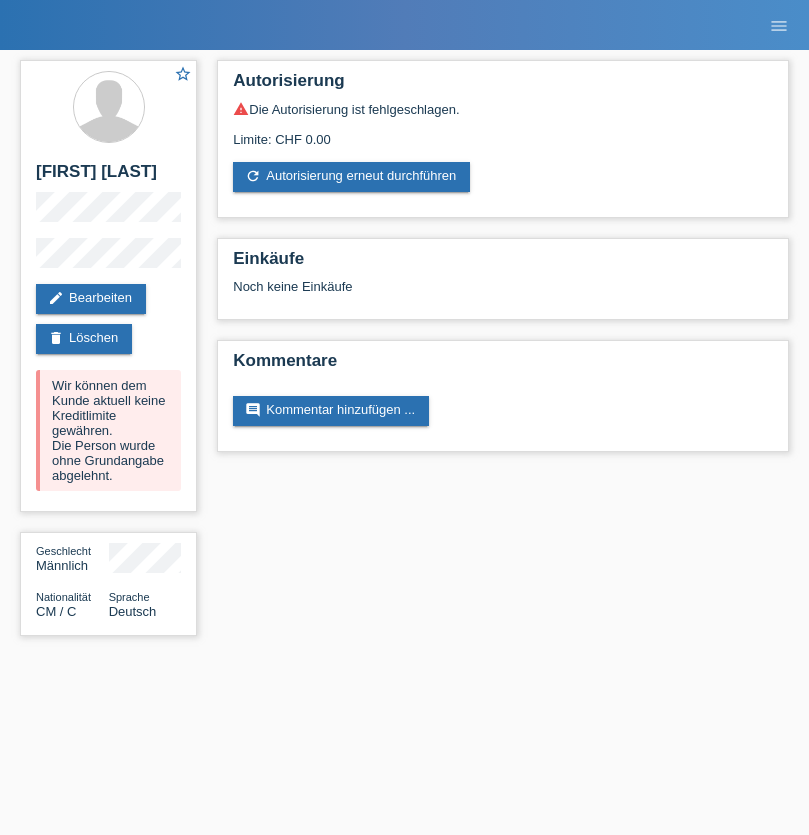 scroll, scrollTop: 0, scrollLeft: 0, axis: both 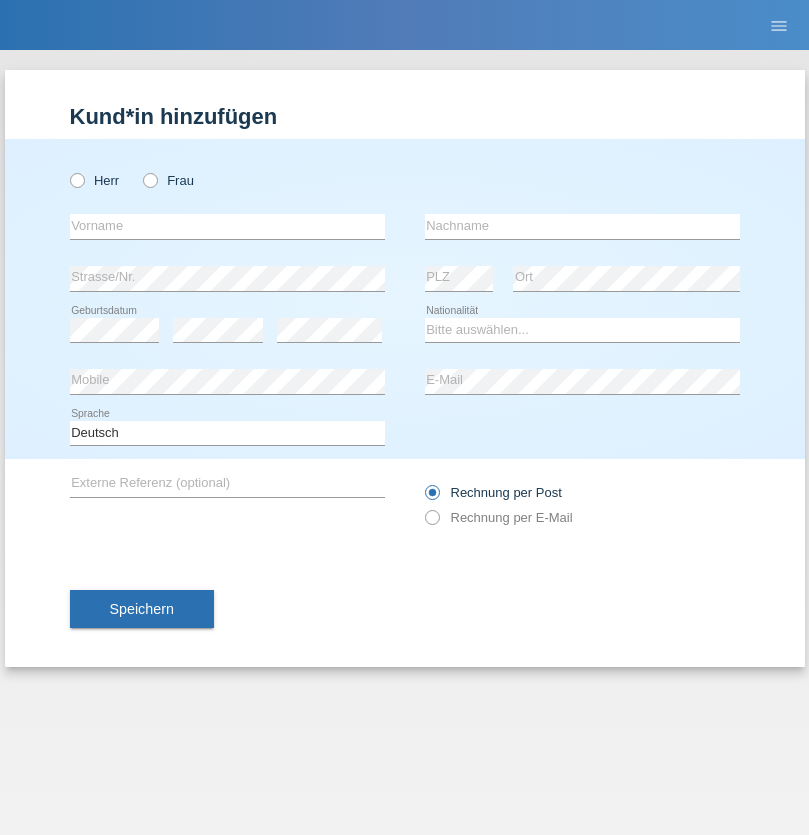 radio on "true" 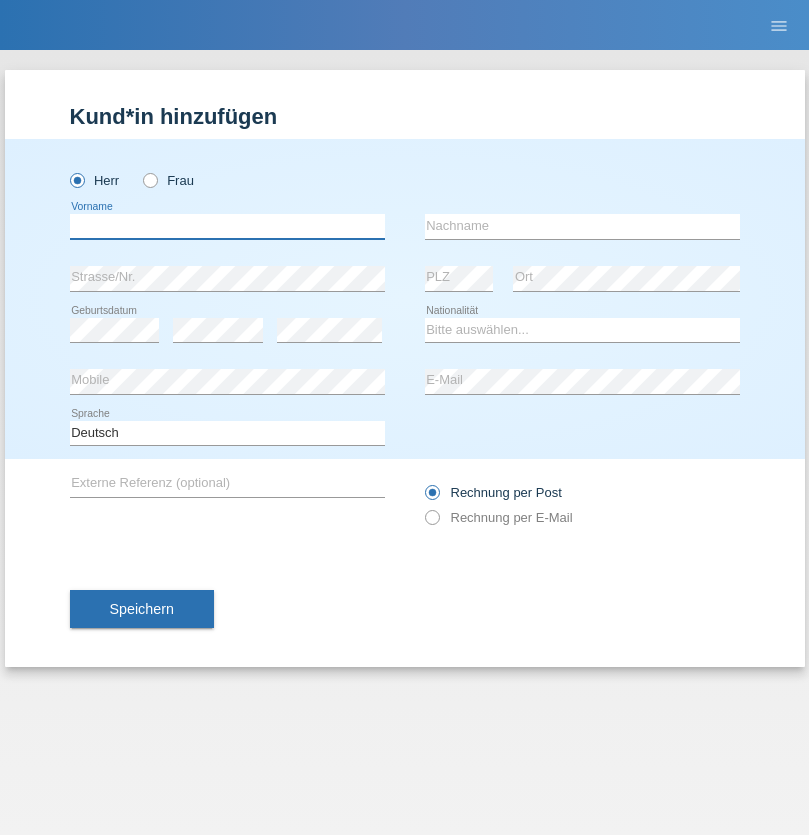 click at bounding box center (227, 226) 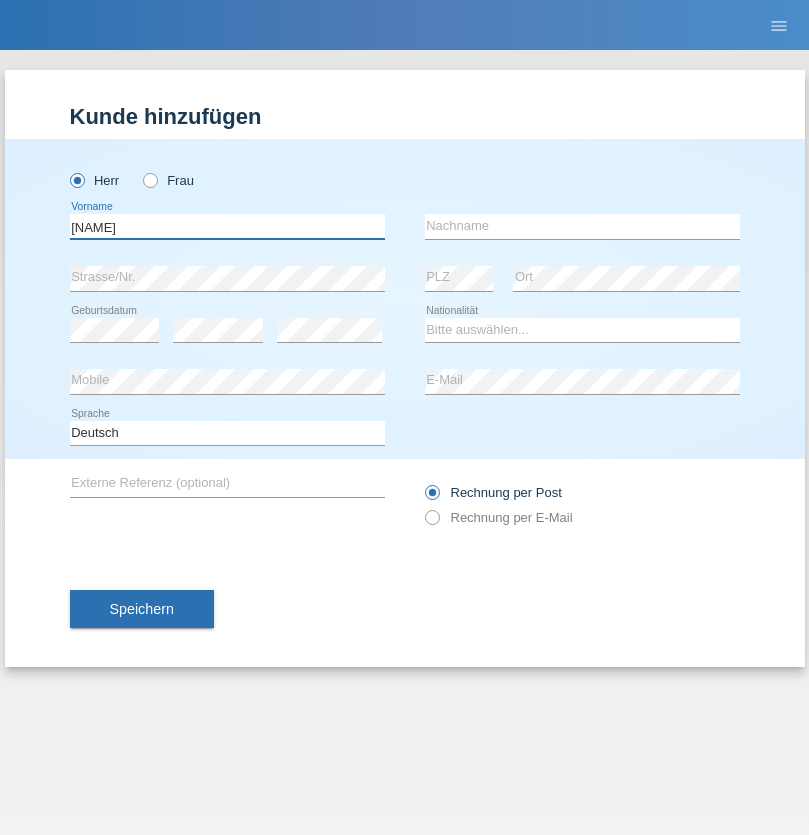 type on "[FIRST]" 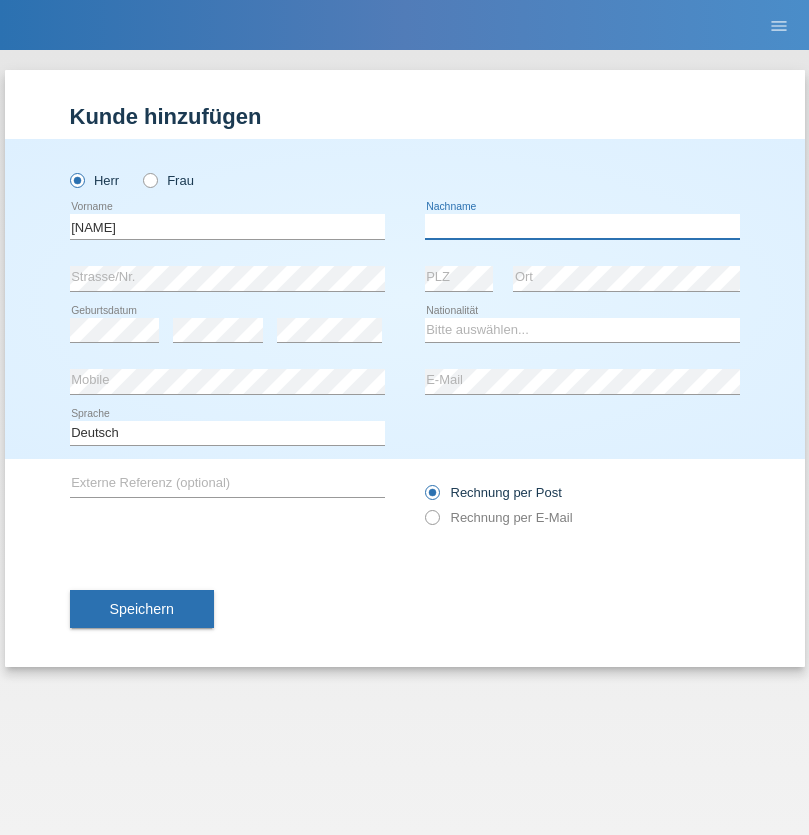 click at bounding box center (582, 226) 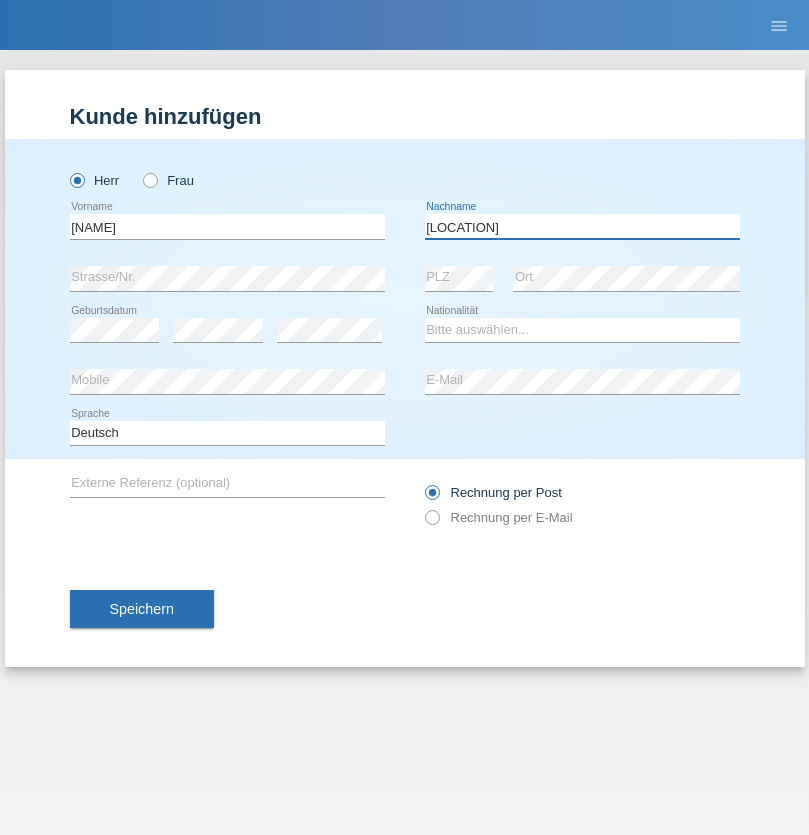 type on "[LOCATION]" 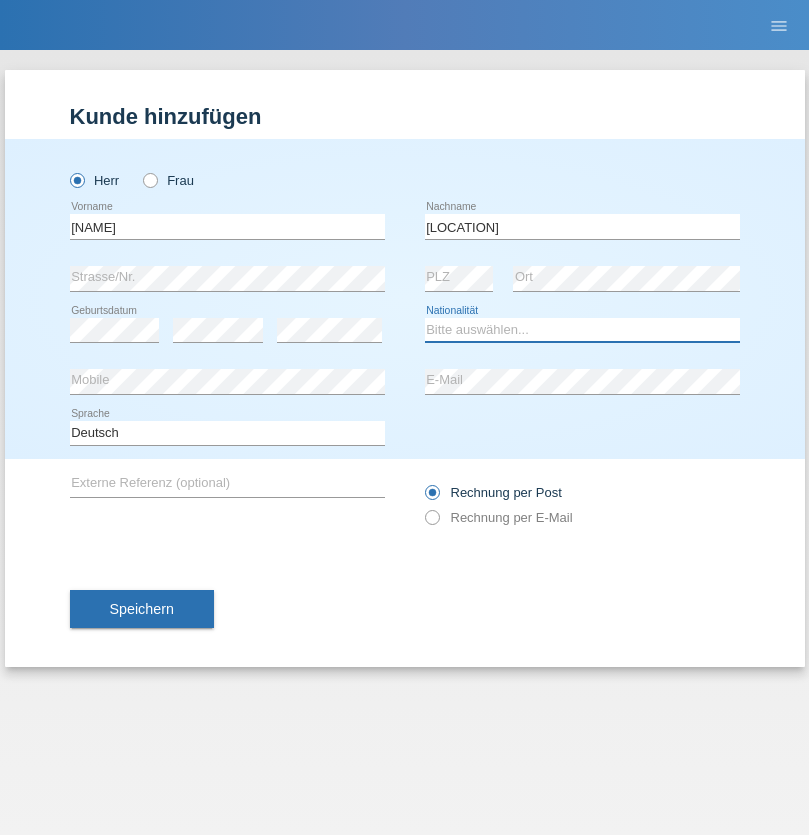 select on "CM" 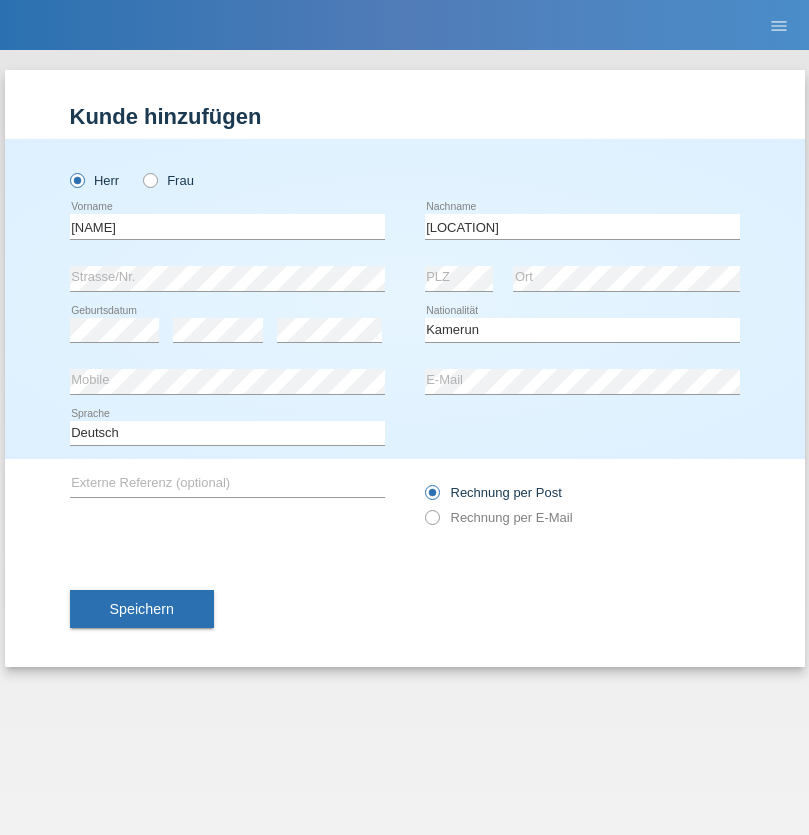 select on "C" 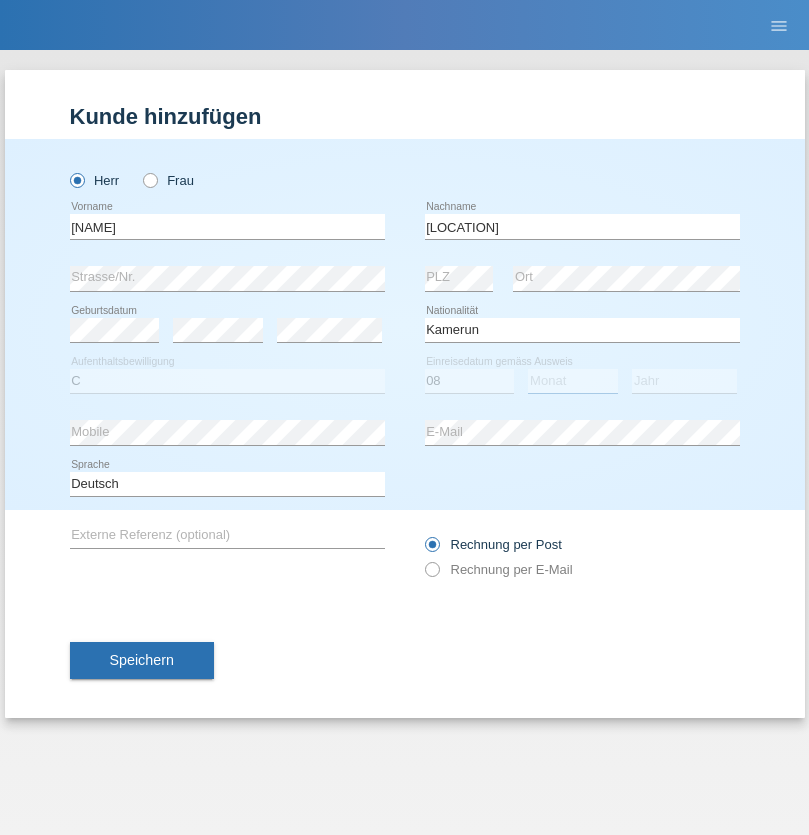select on "01" 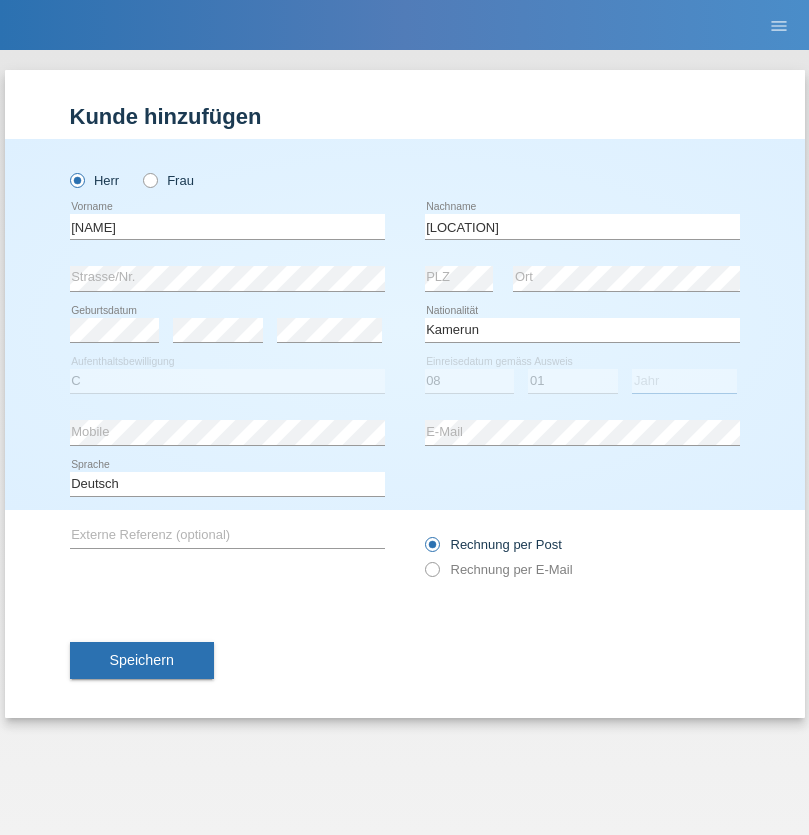 select on "2021" 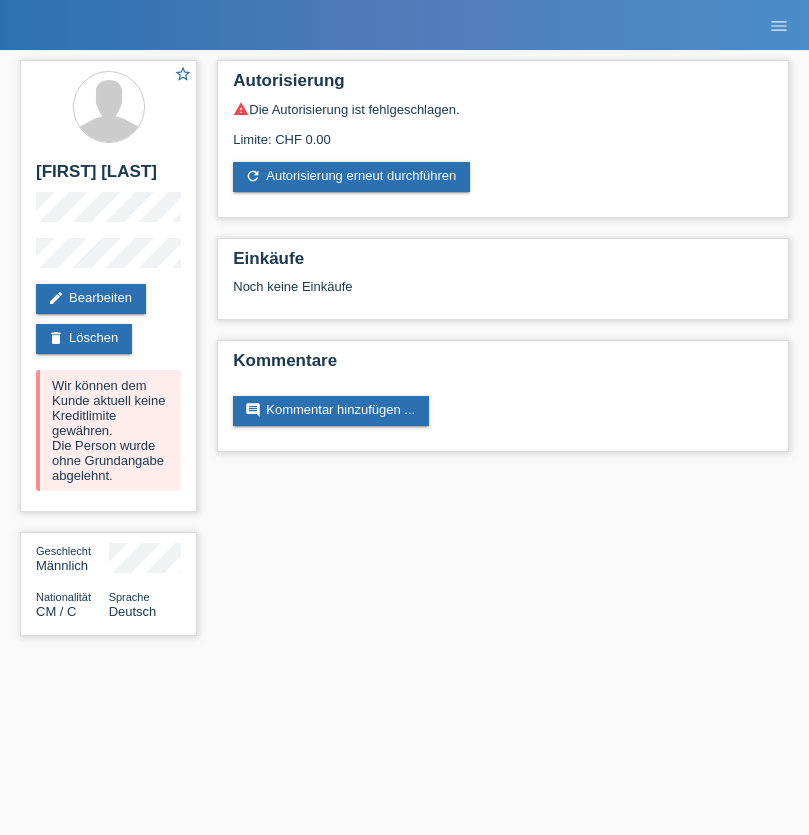 scroll, scrollTop: 0, scrollLeft: 0, axis: both 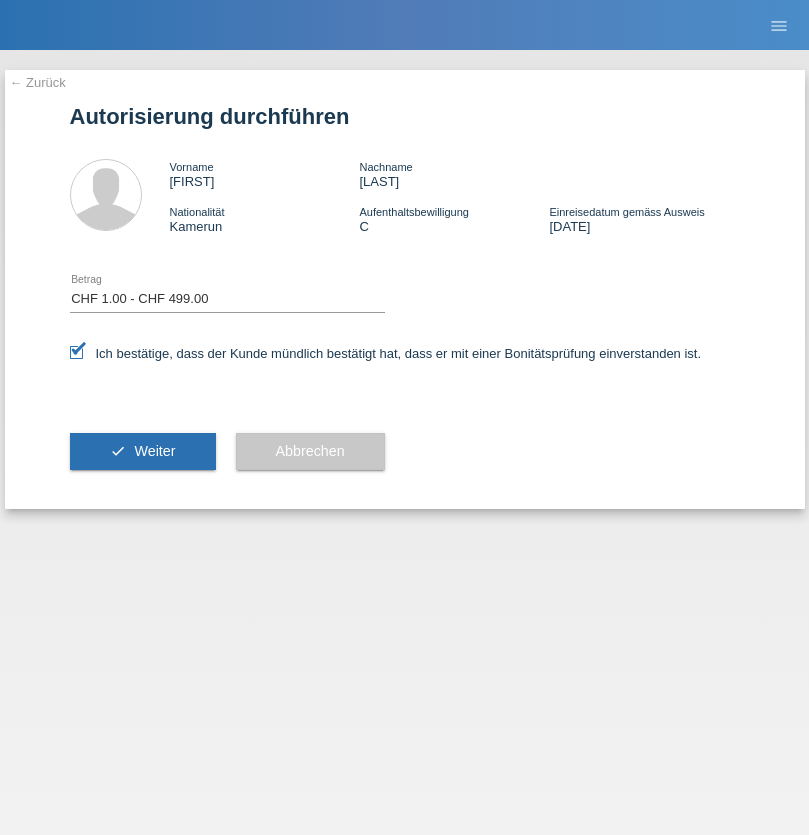 select on "1" 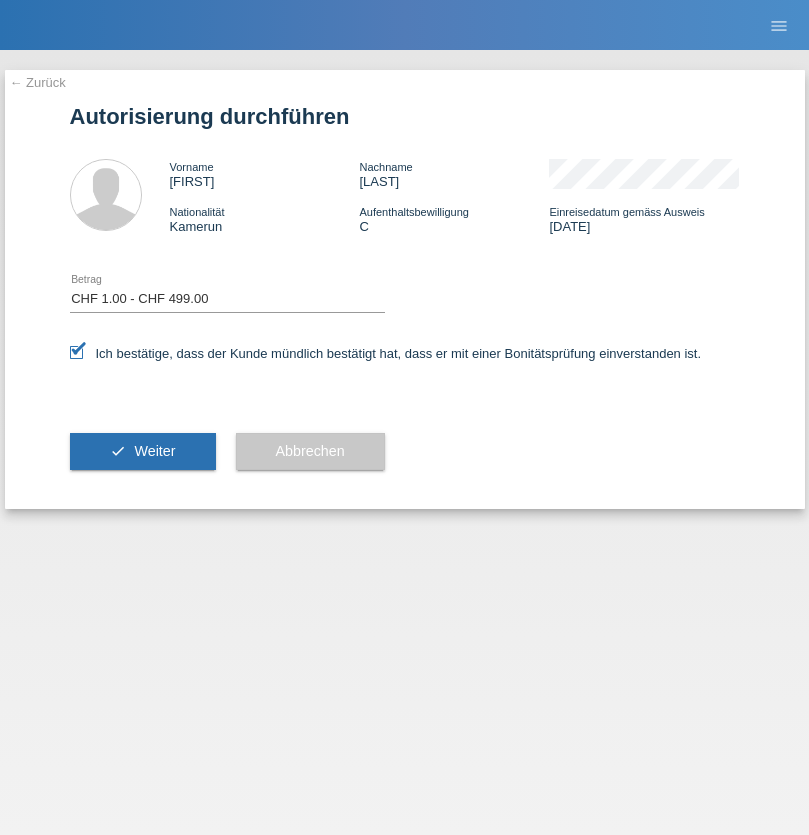 scroll, scrollTop: 0, scrollLeft: 0, axis: both 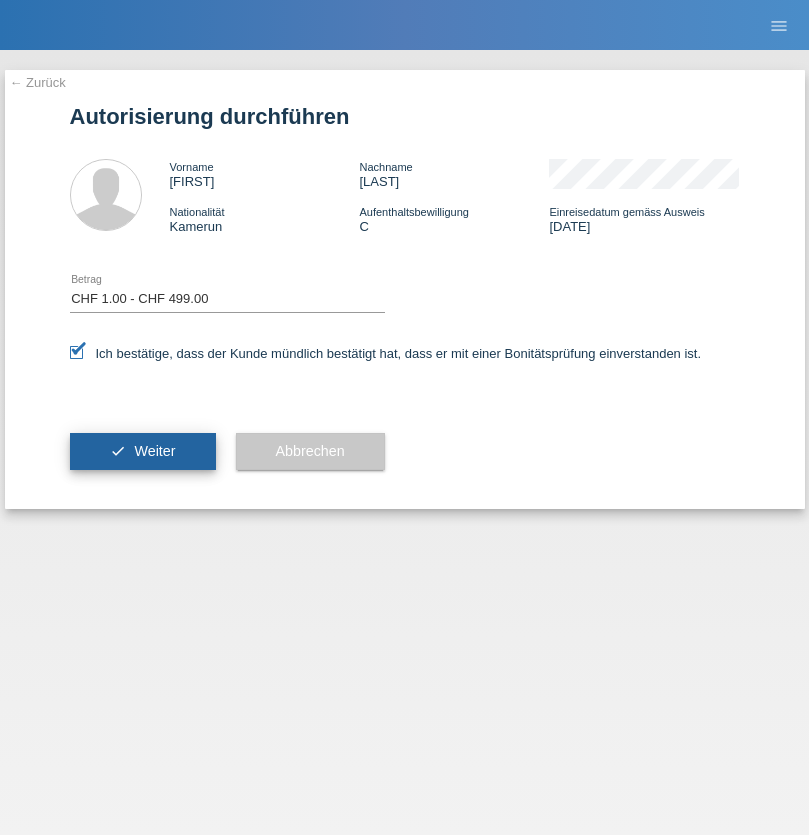 click on "Weiter" at bounding box center [154, 451] 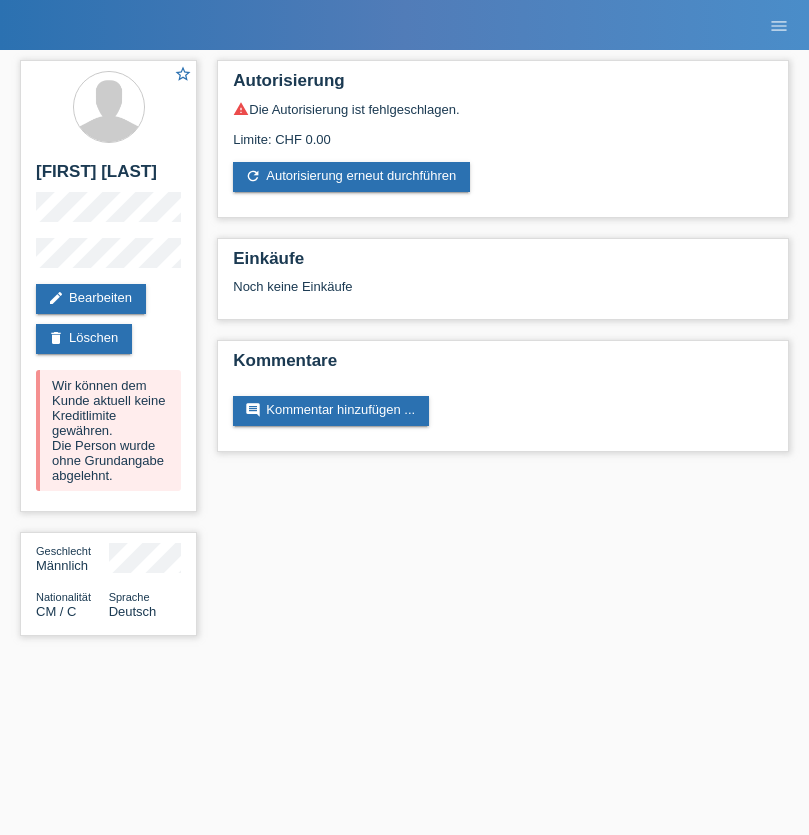 scroll, scrollTop: 0, scrollLeft: 0, axis: both 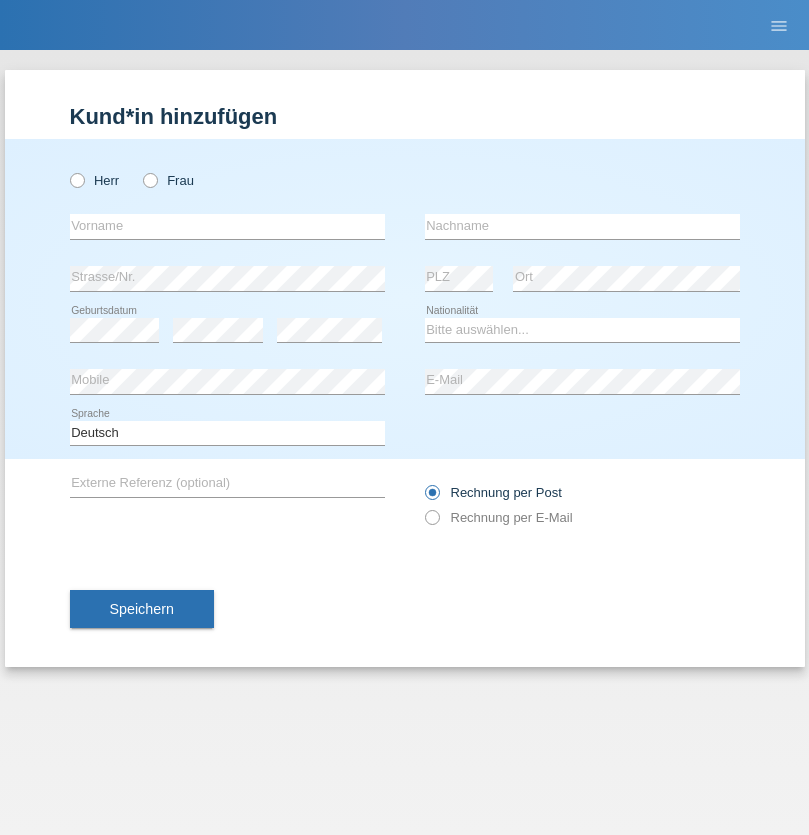 radio on "true" 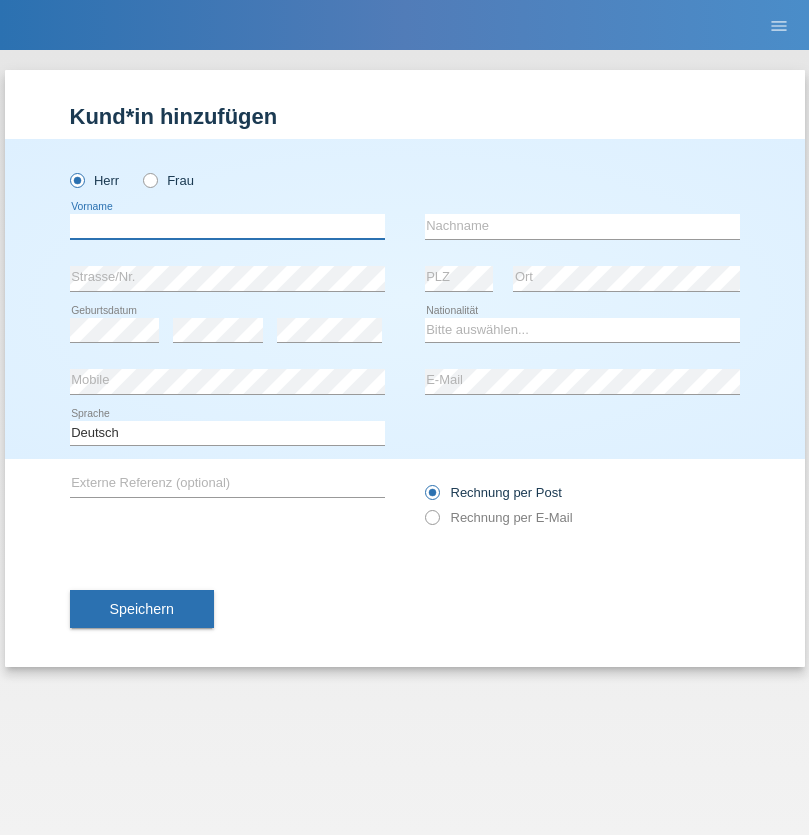 click at bounding box center (227, 226) 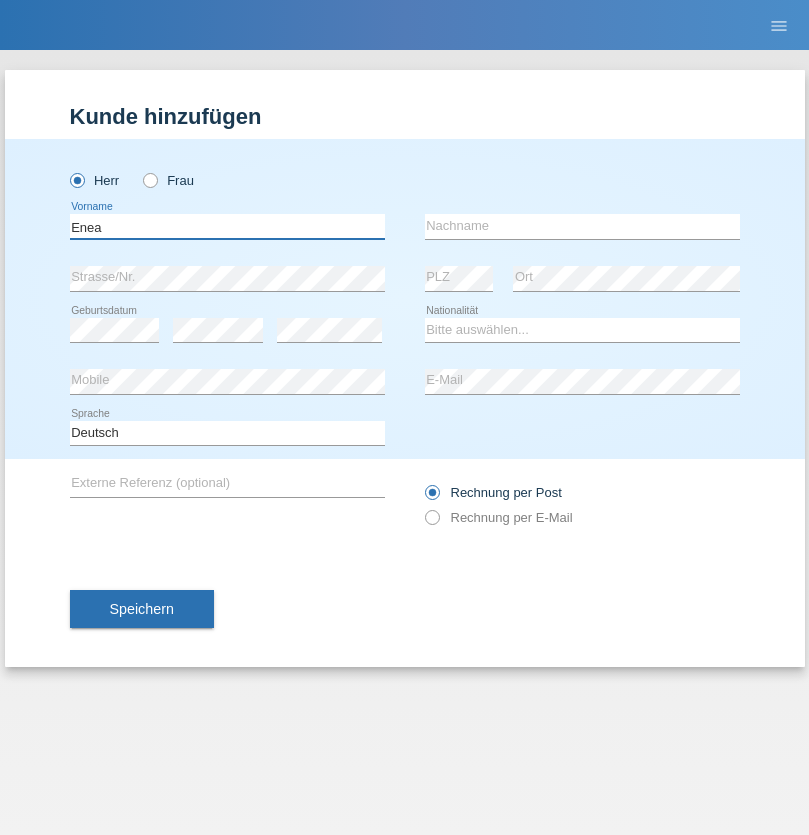 type on "Enea" 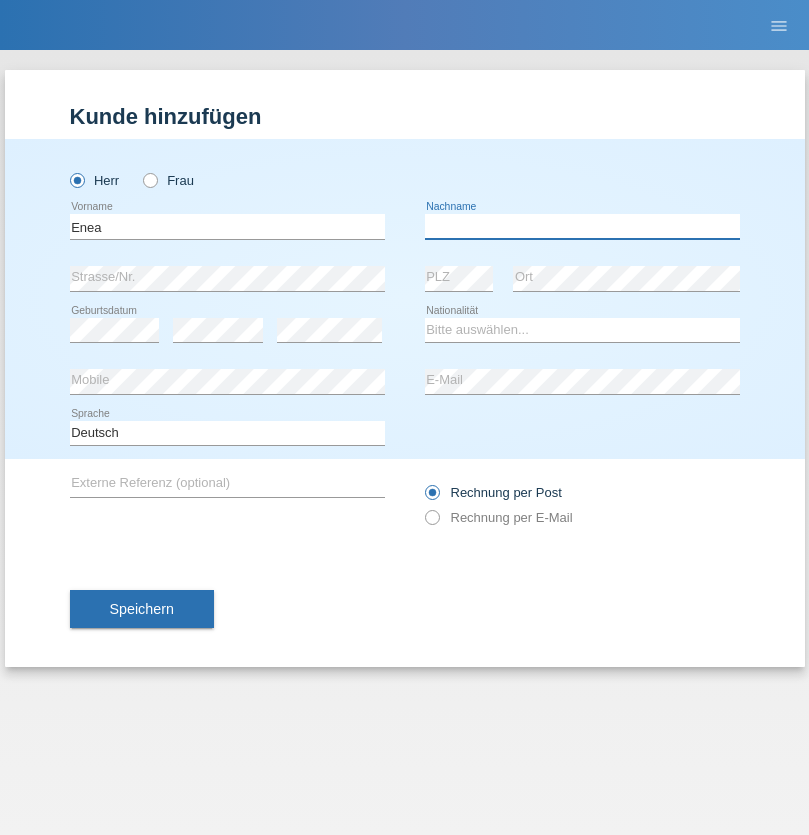 click at bounding box center (582, 226) 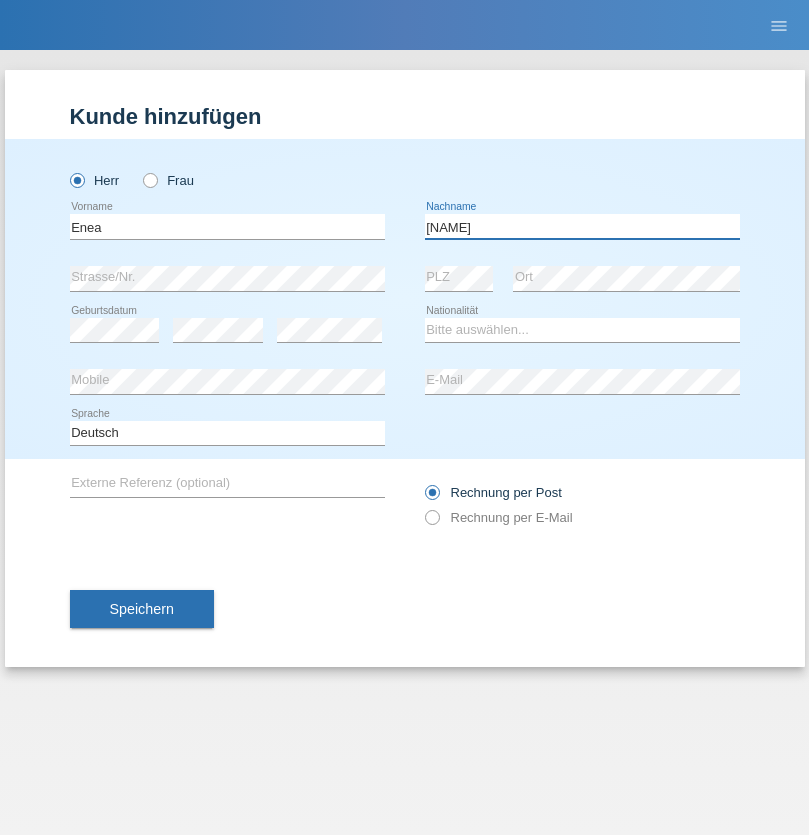 type on "Andrei" 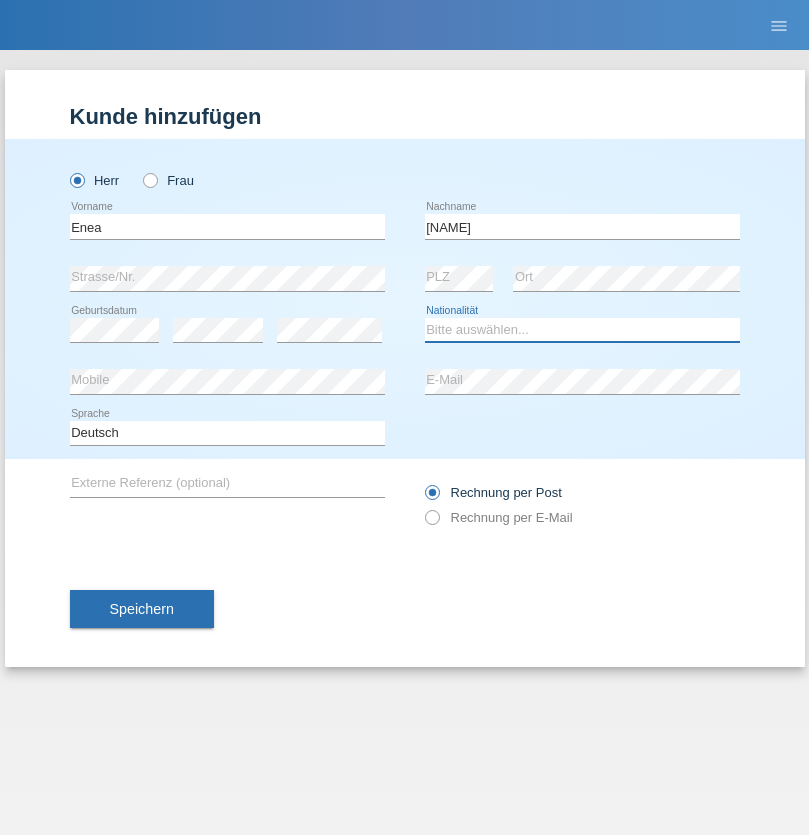 select on "OM" 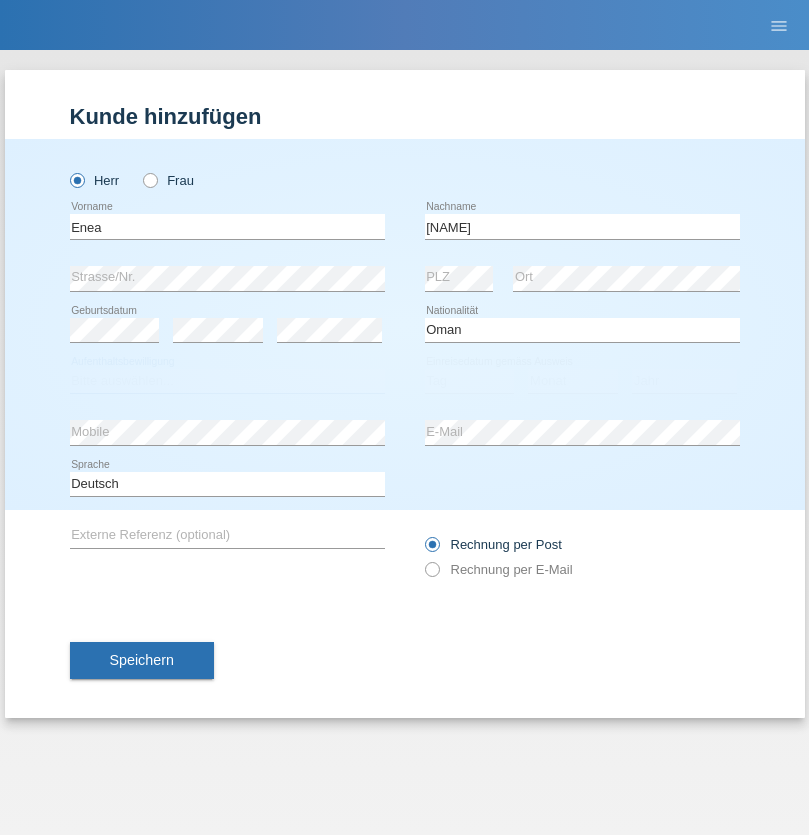 select on "C" 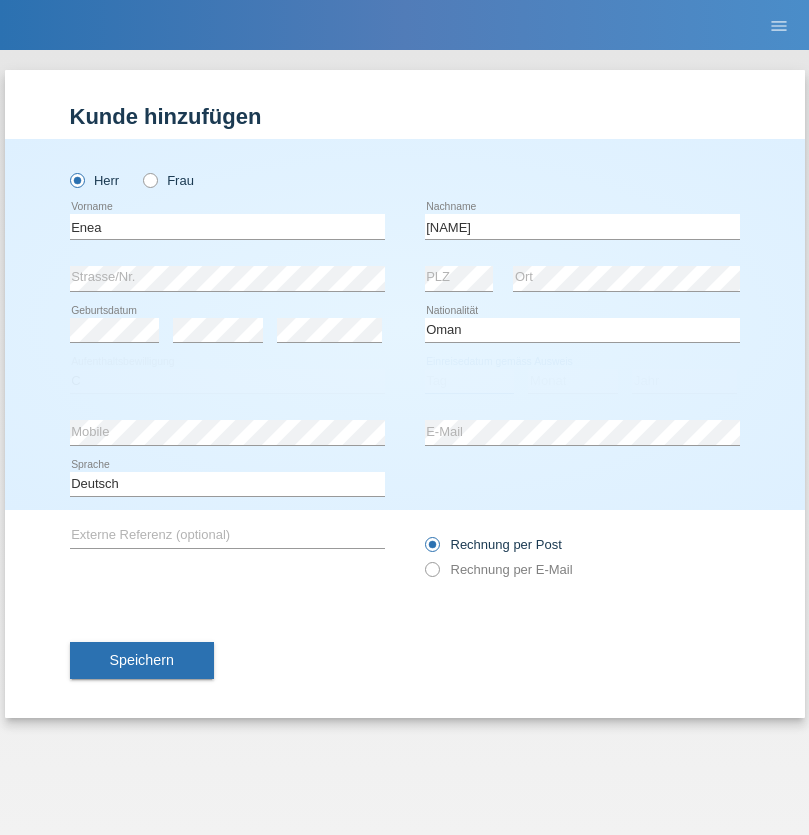 select on "17" 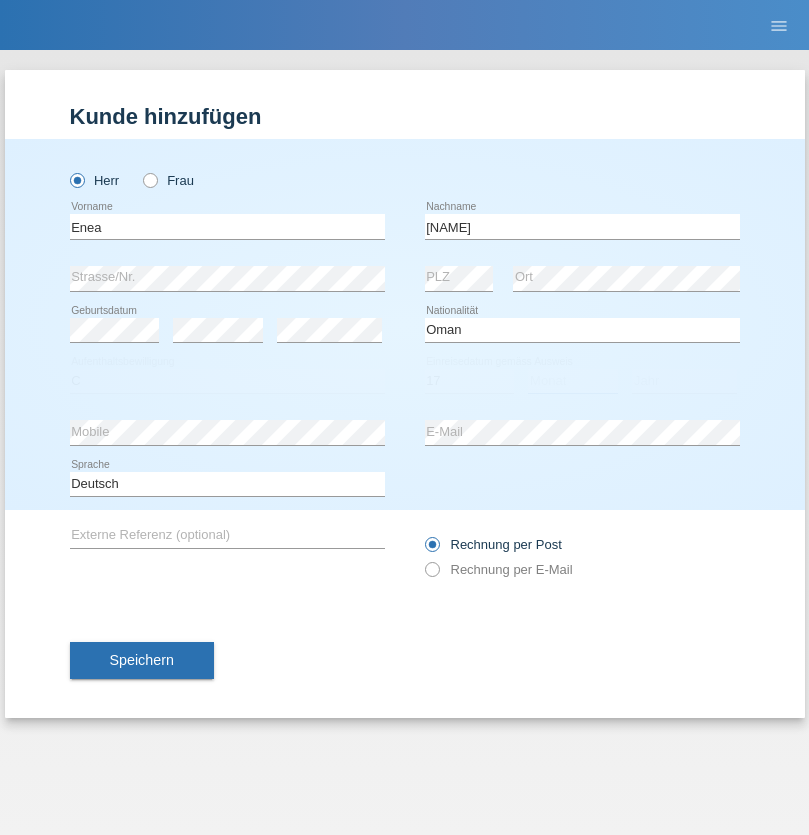 select on "06" 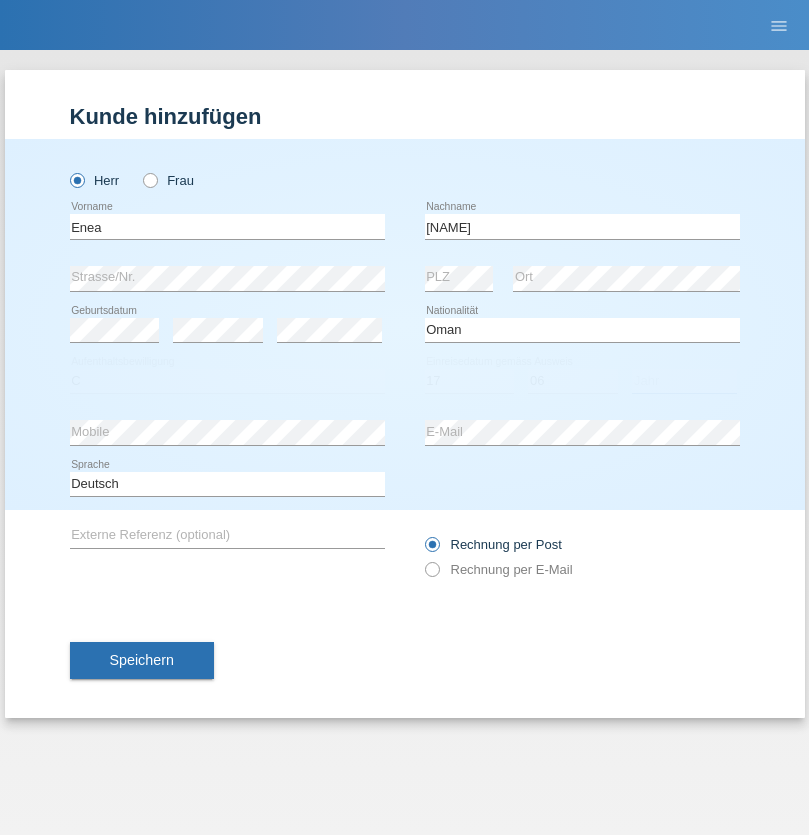 select on "2021" 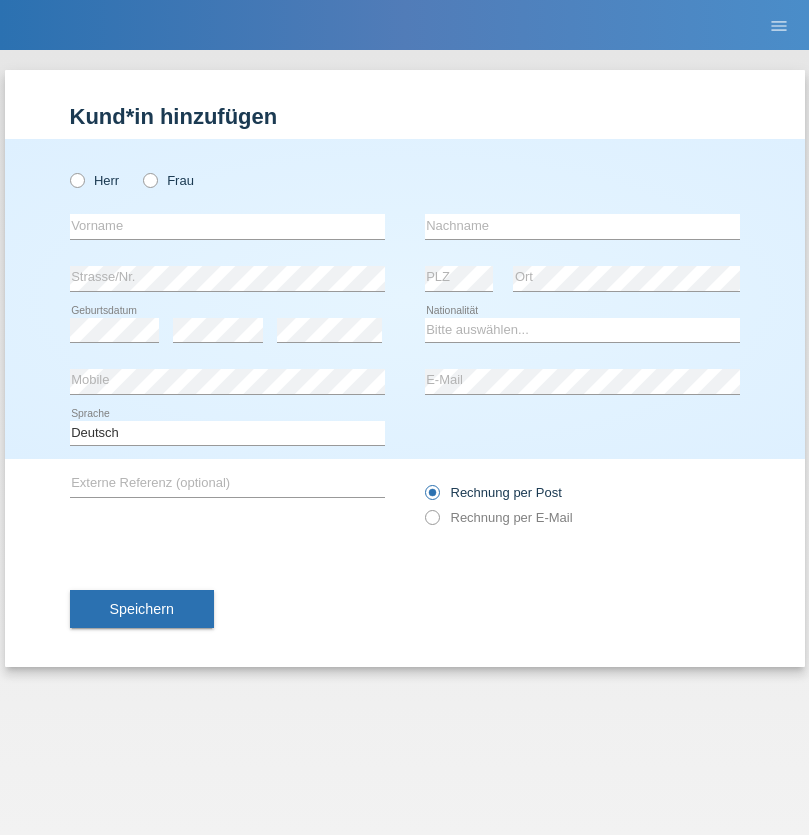 scroll, scrollTop: 0, scrollLeft: 0, axis: both 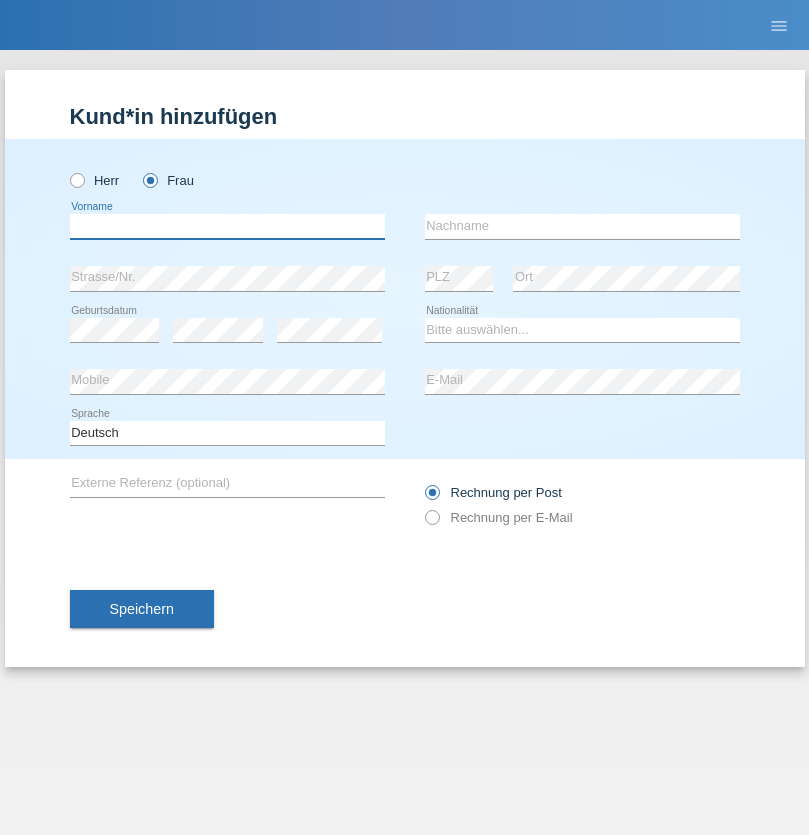 click at bounding box center [227, 226] 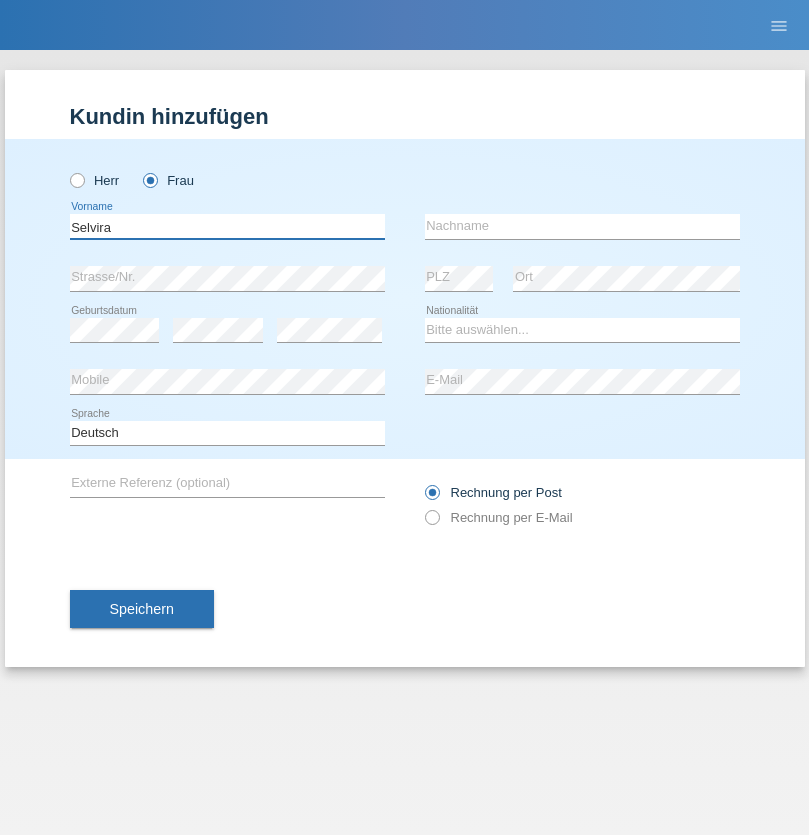 type on "Selvira" 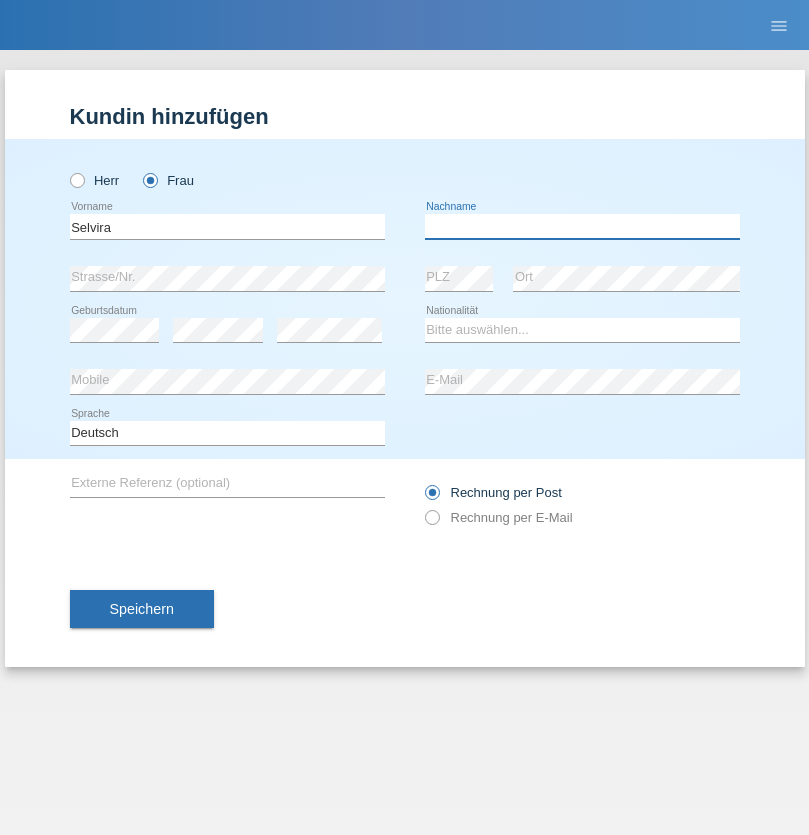 click at bounding box center (582, 226) 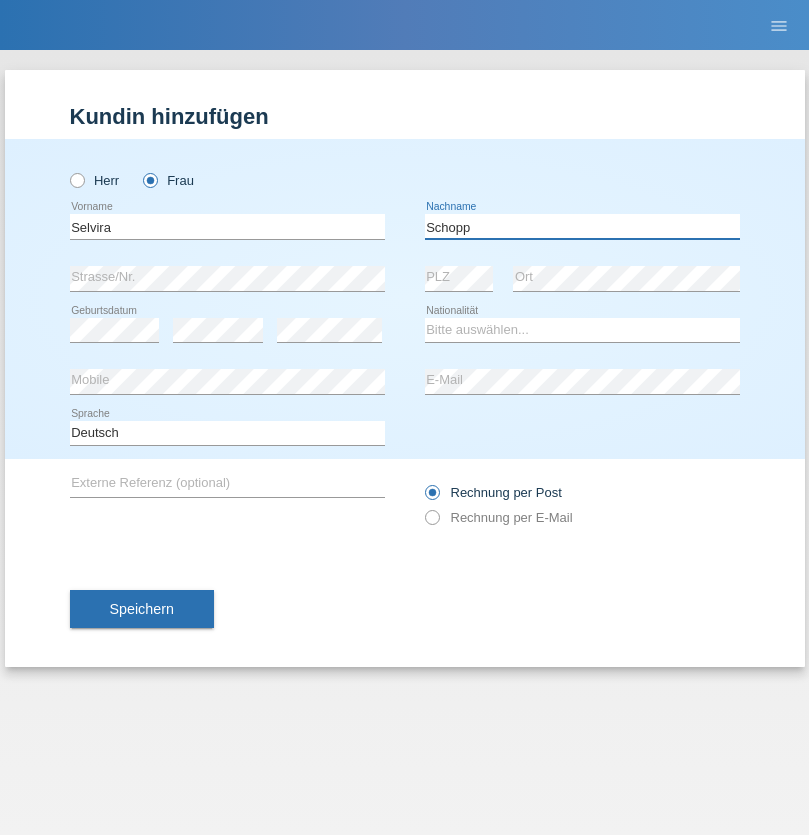 type on "Schopp" 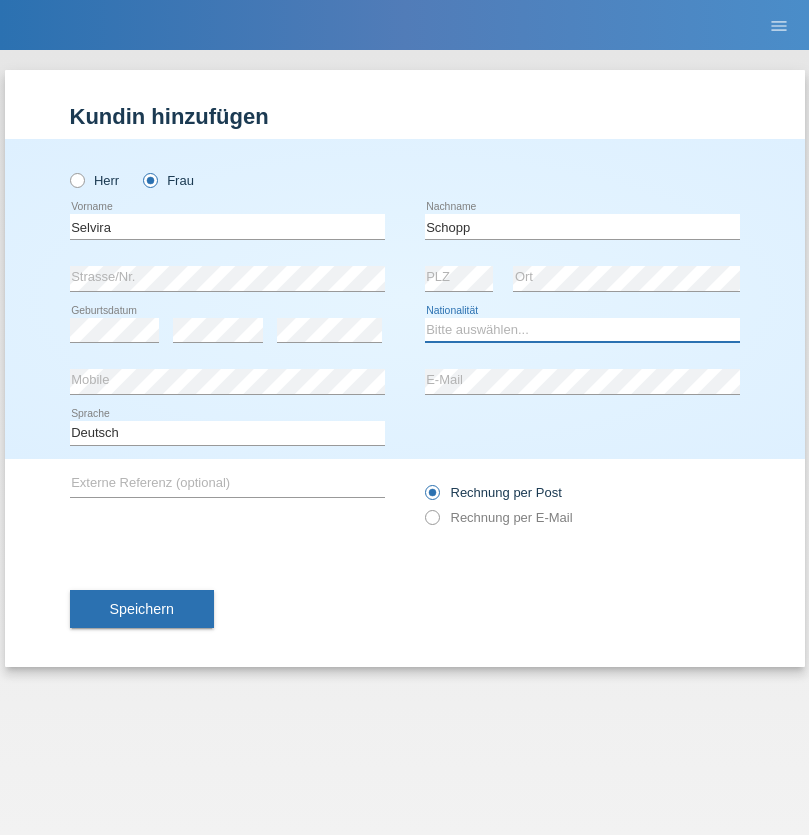 select on "CH" 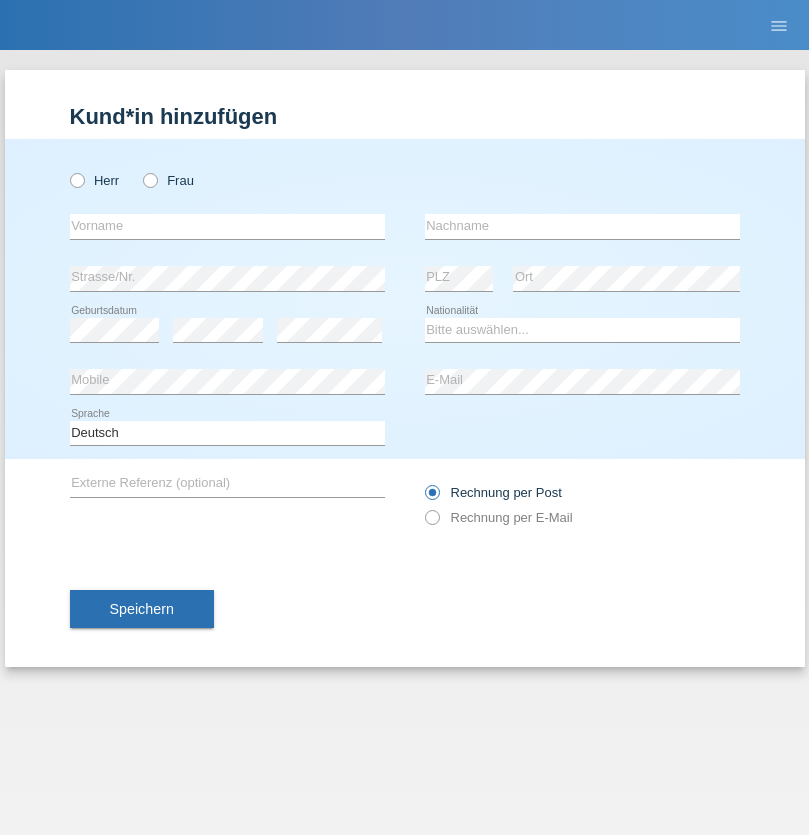 scroll, scrollTop: 0, scrollLeft: 0, axis: both 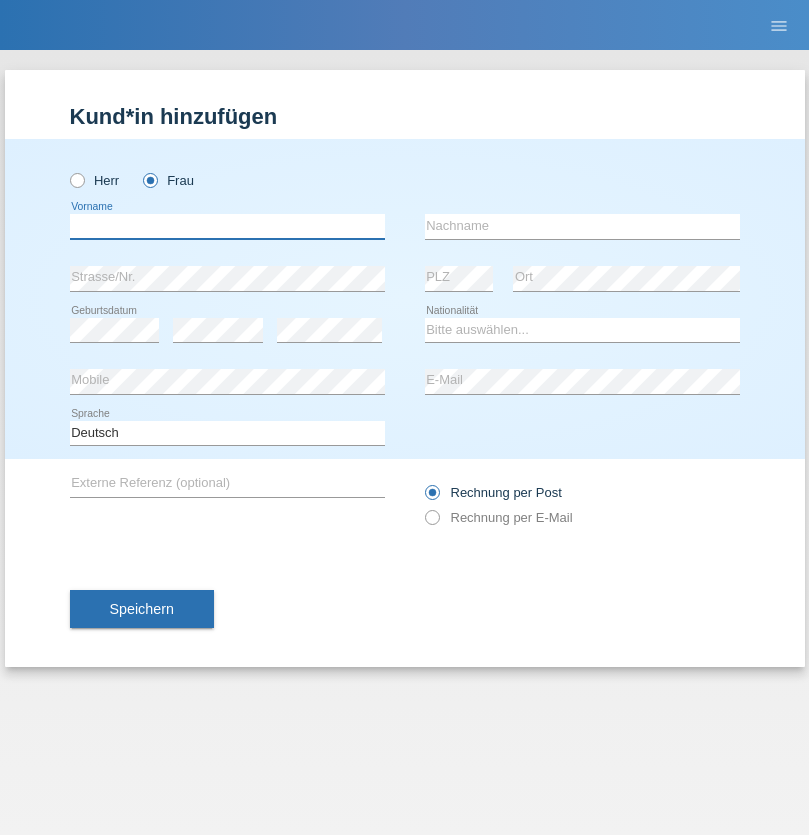 click at bounding box center [227, 226] 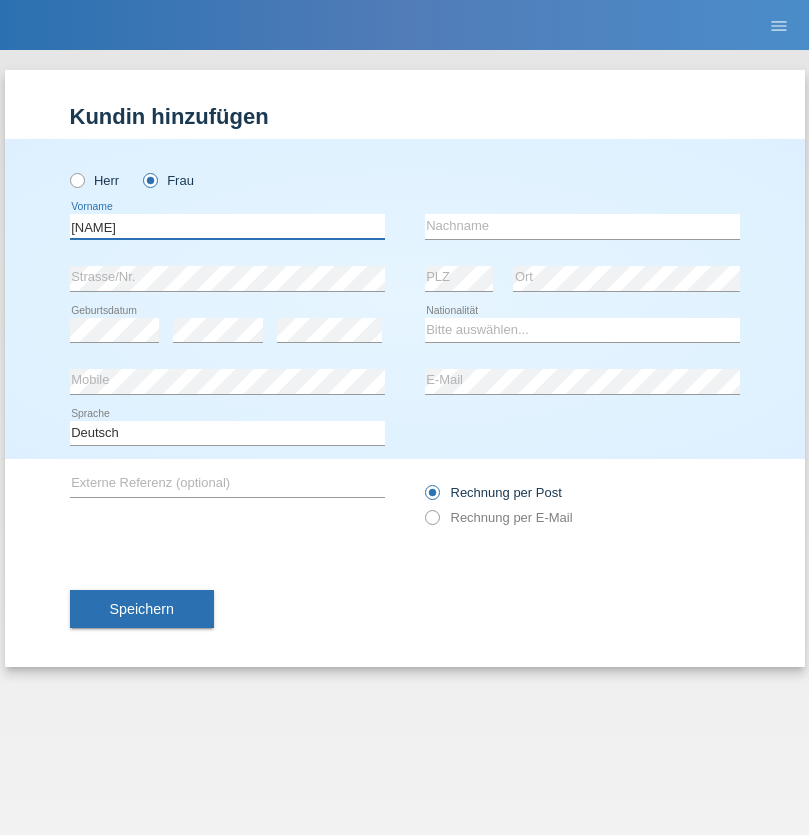 type on "[NAME]" 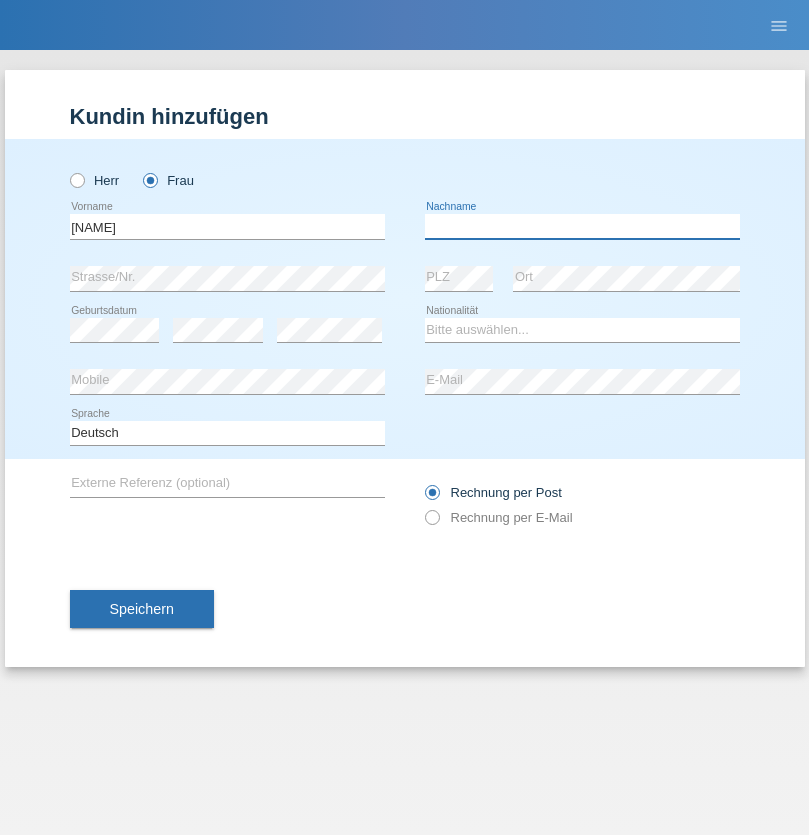 click at bounding box center (582, 226) 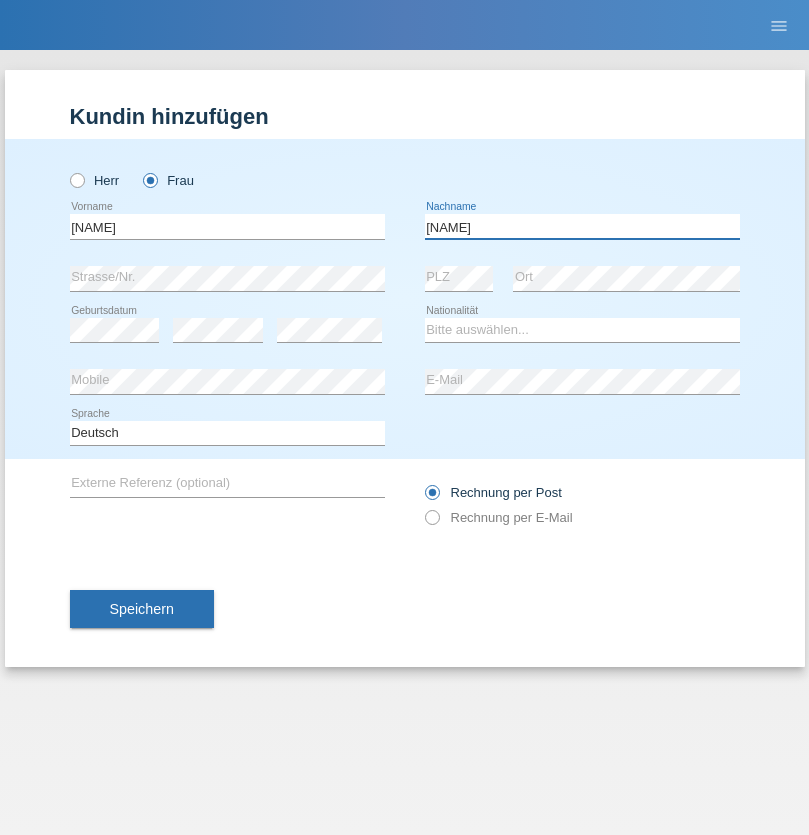 type on "BERNATOVA" 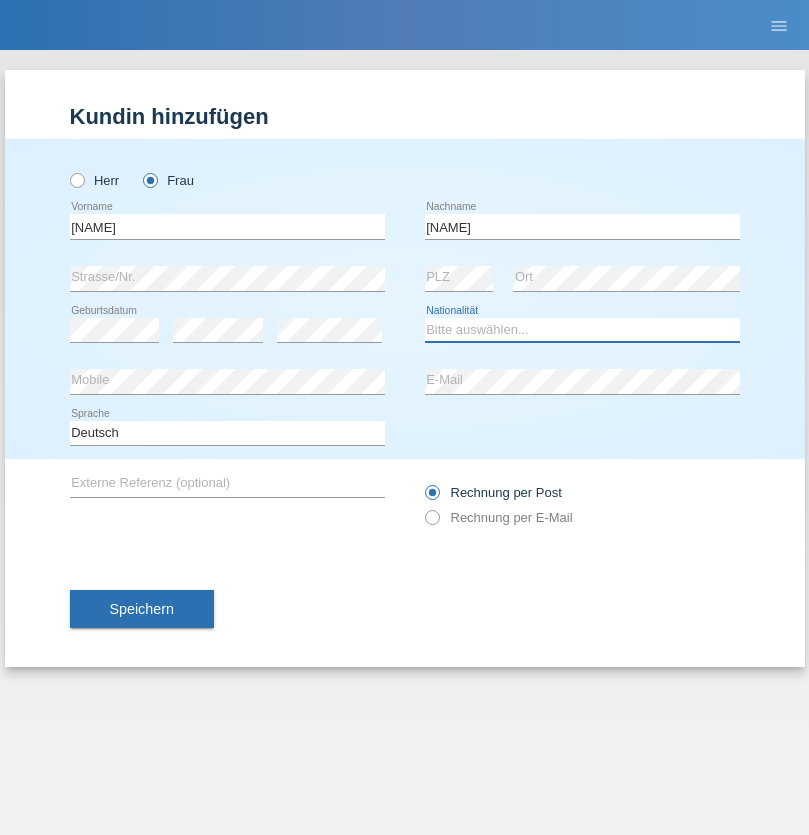 select on "SK" 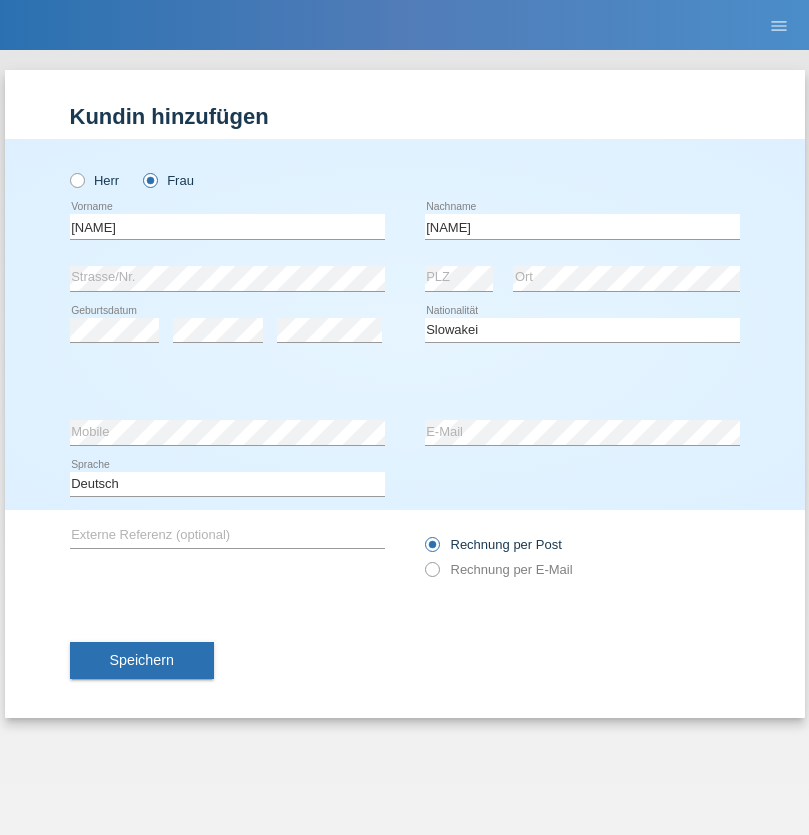 select on "C" 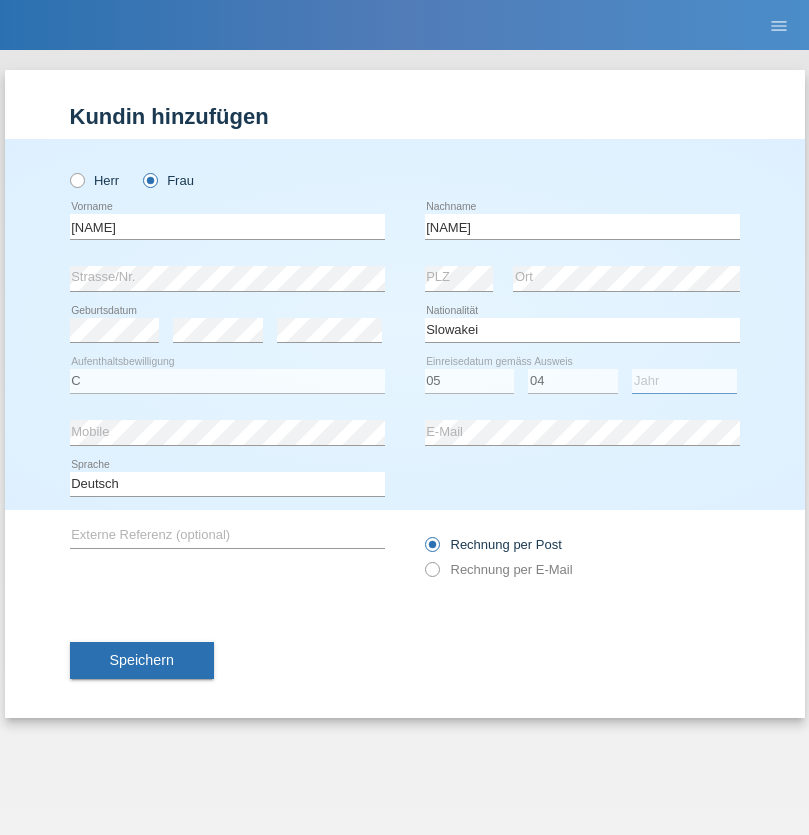 select on "2014" 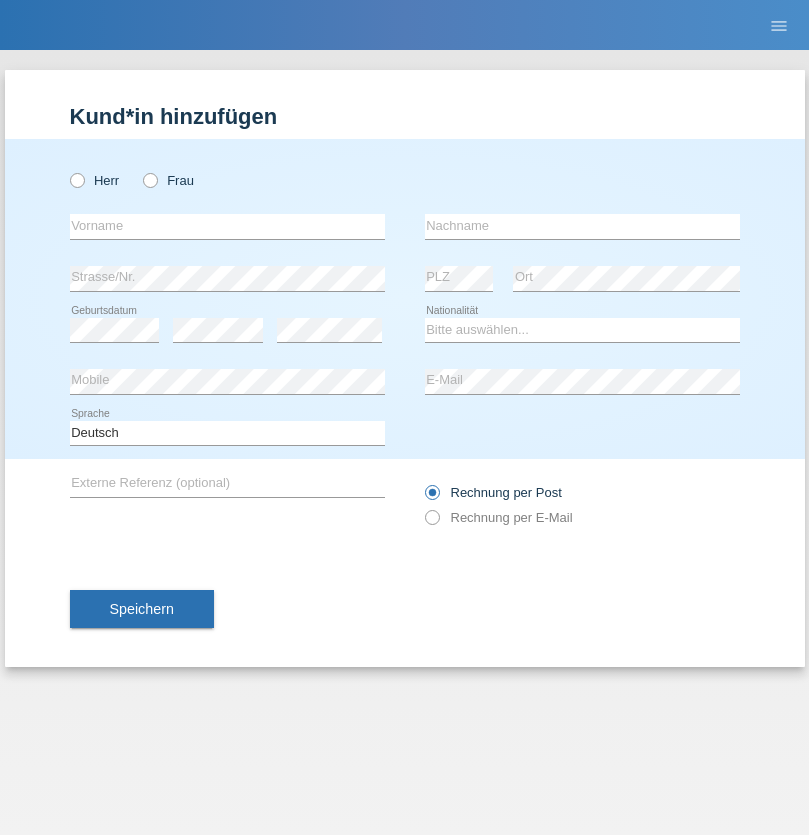 scroll, scrollTop: 0, scrollLeft: 0, axis: both 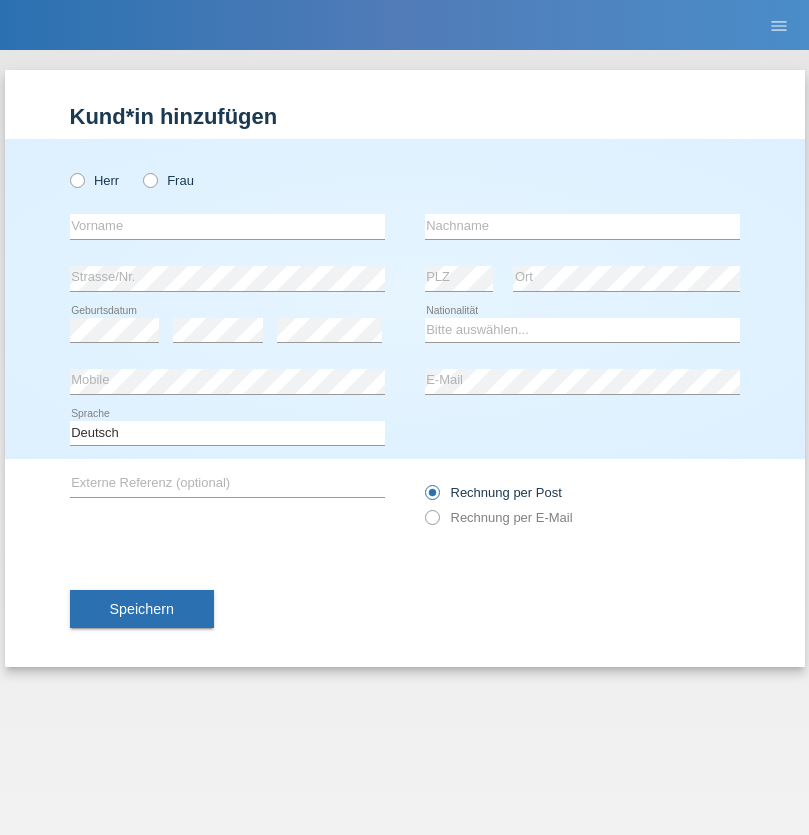 radio on "true" 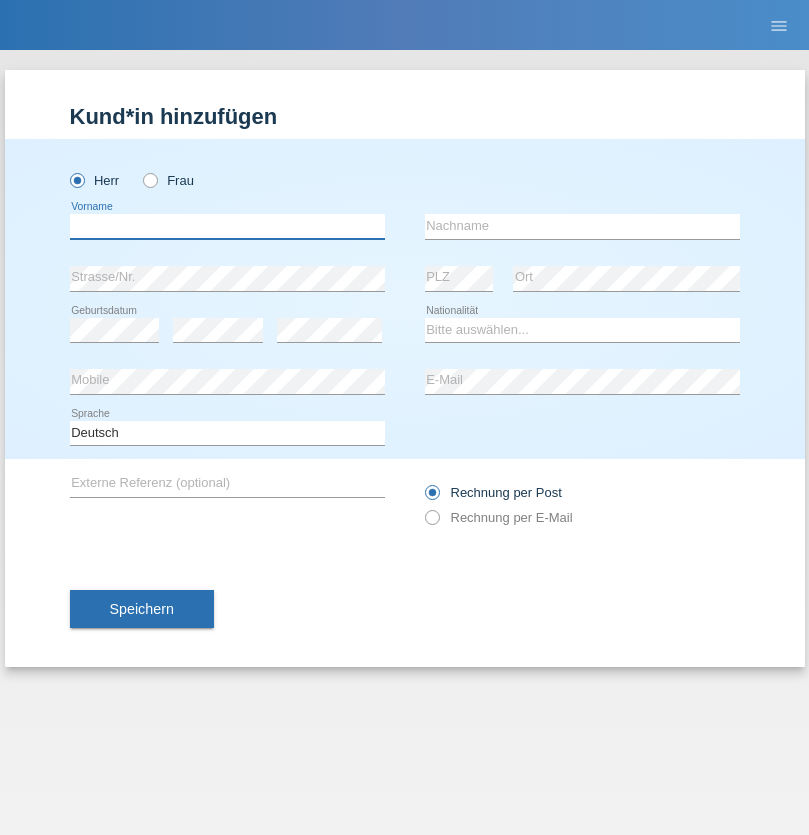 click at bounding box center (227, 226) 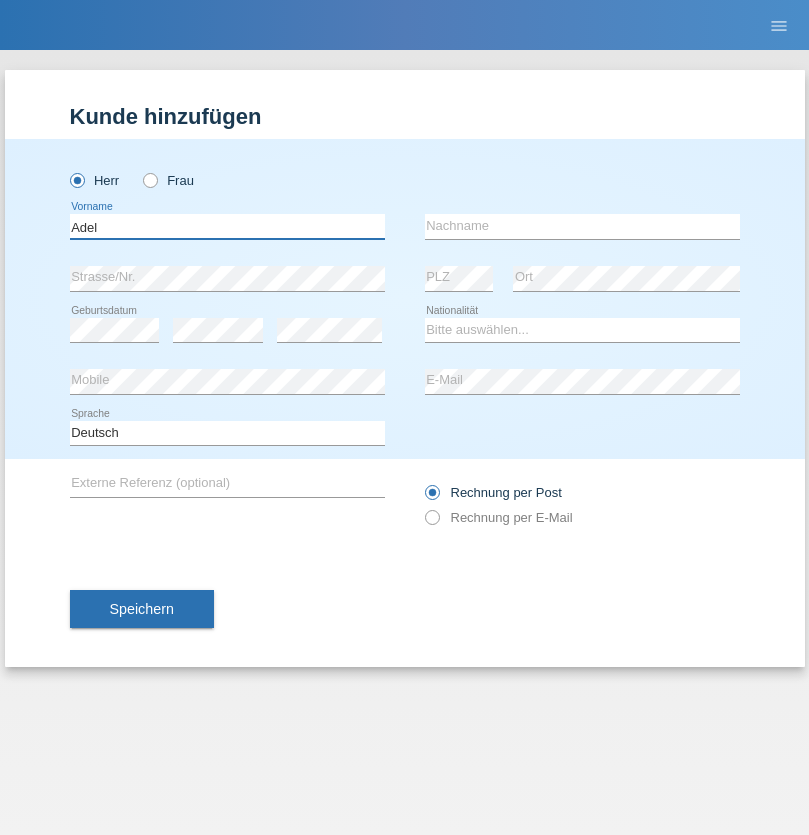 type on "Adel" 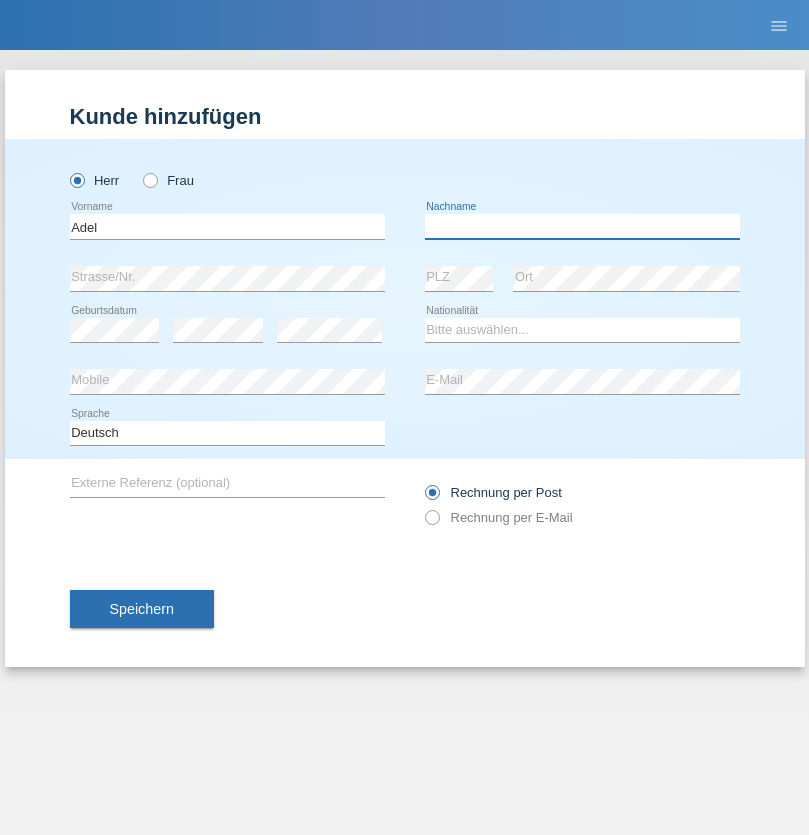 click at bounding box center [582, 226] 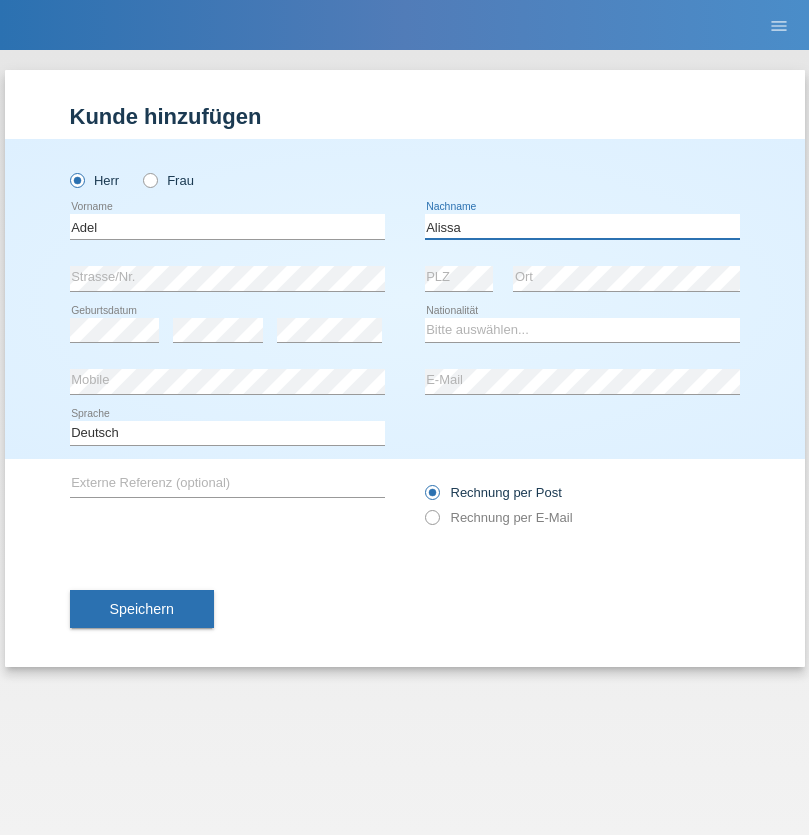 type on "Alissa" 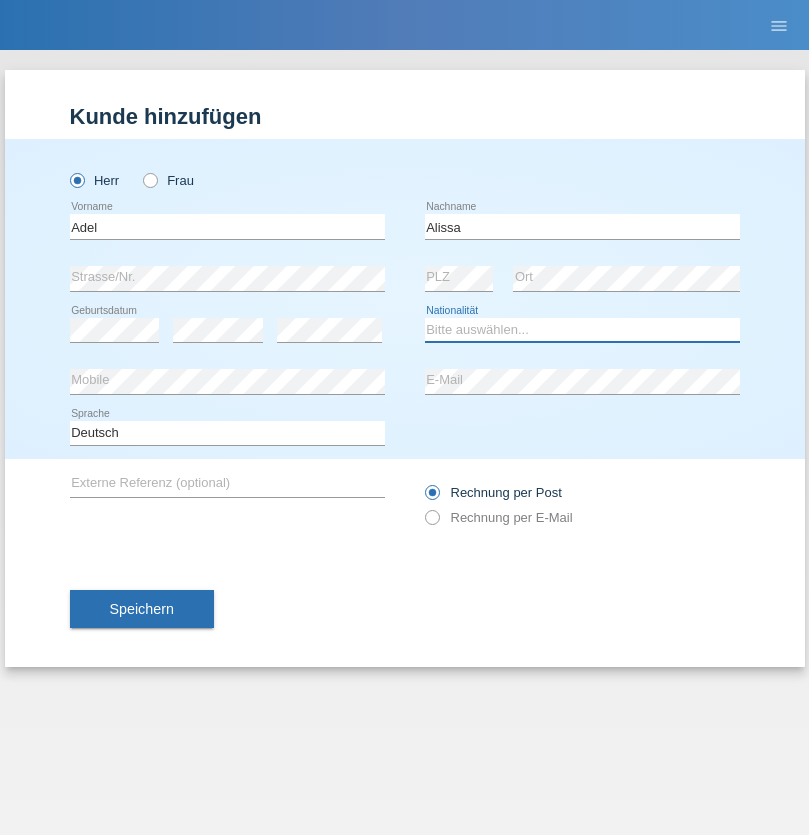 select on "SY" 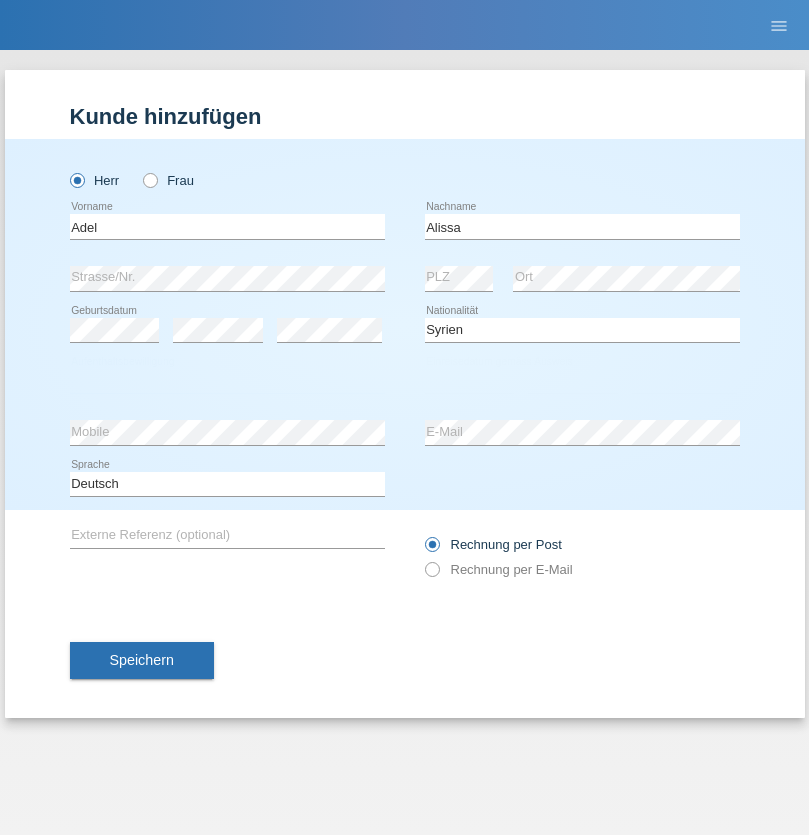select on "C" 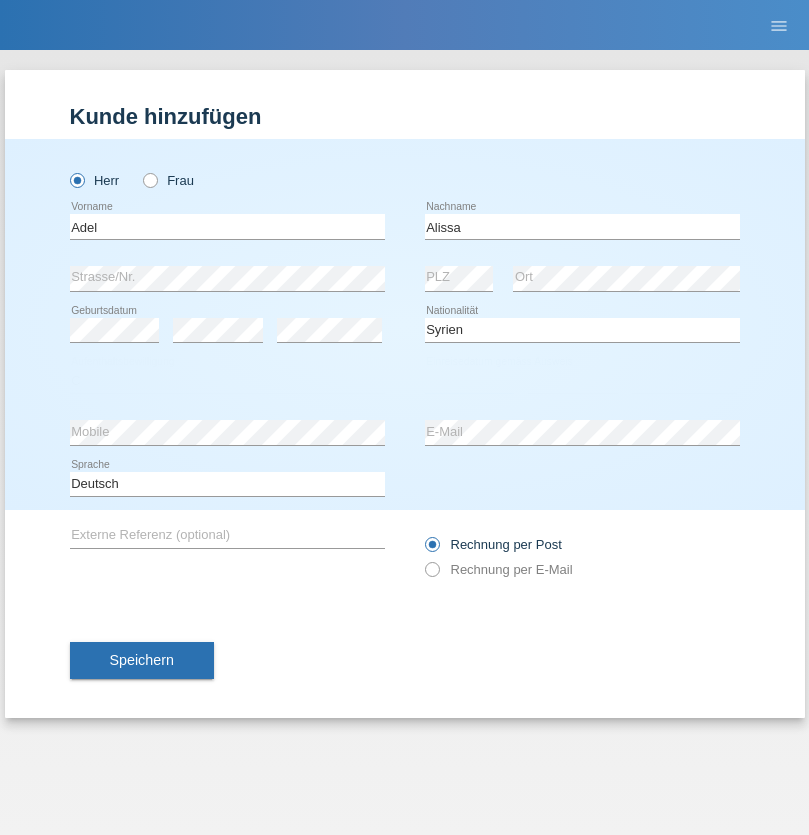 select on "20" 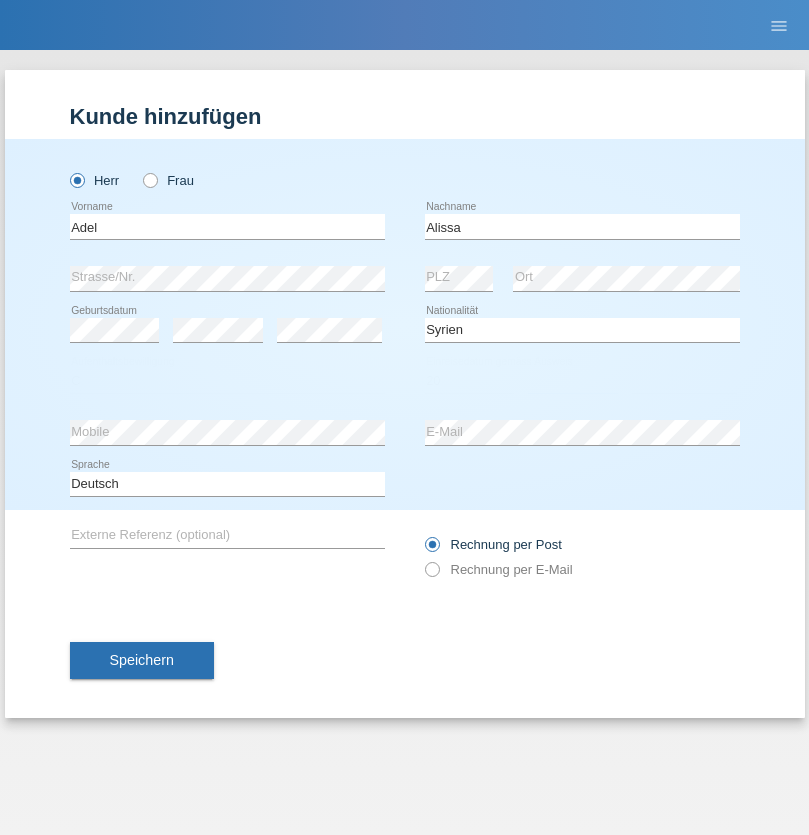 select on "09" 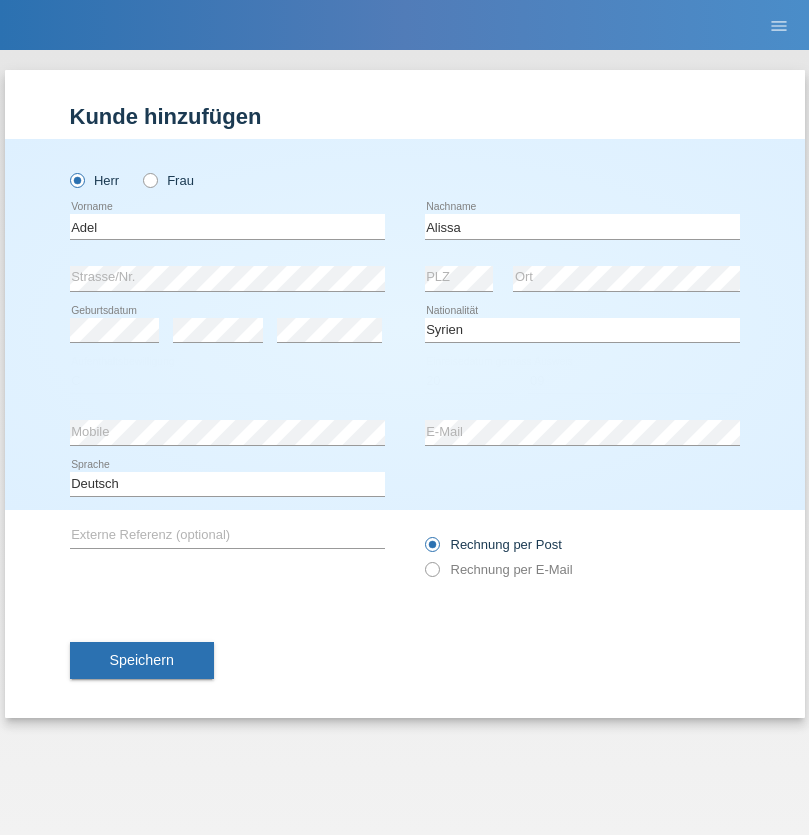 select on "2018" 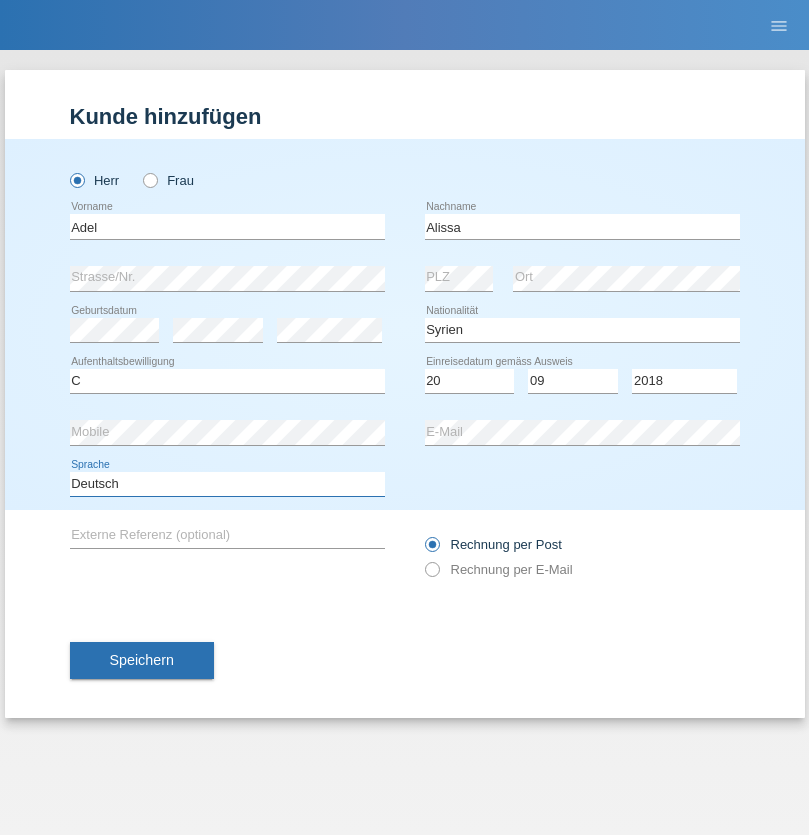 select on "en" 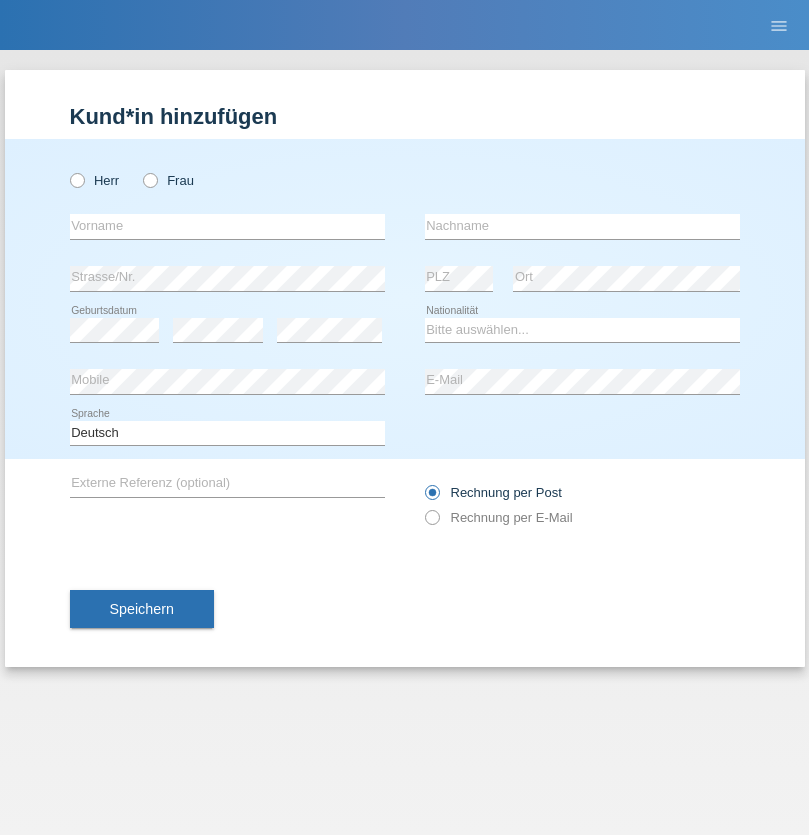 scroll, scrollTop: 0, scrollLeft: 0, axis: both 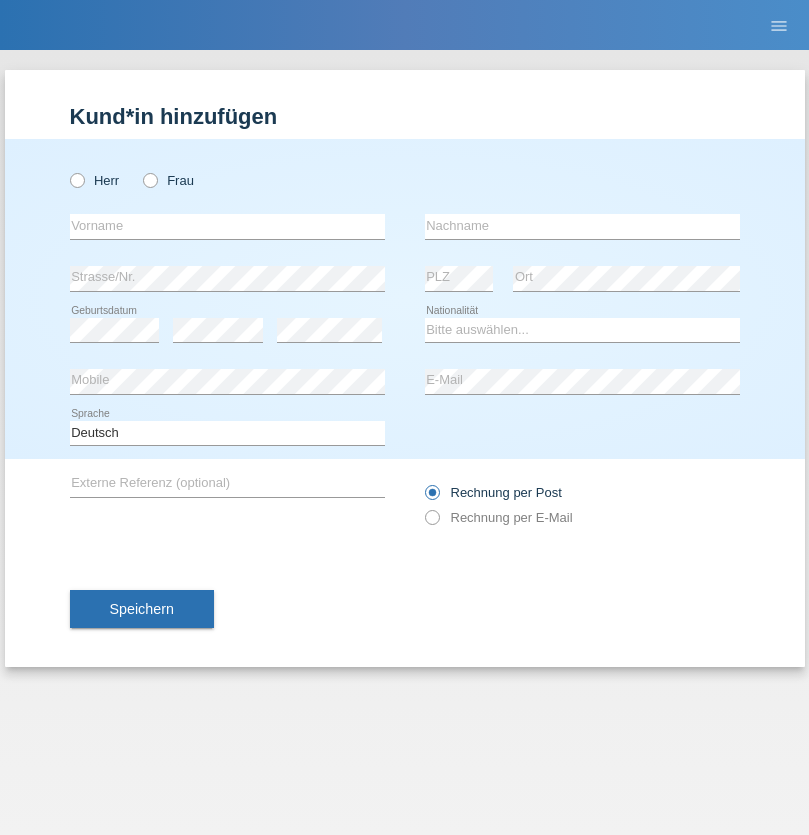 radio on "true" 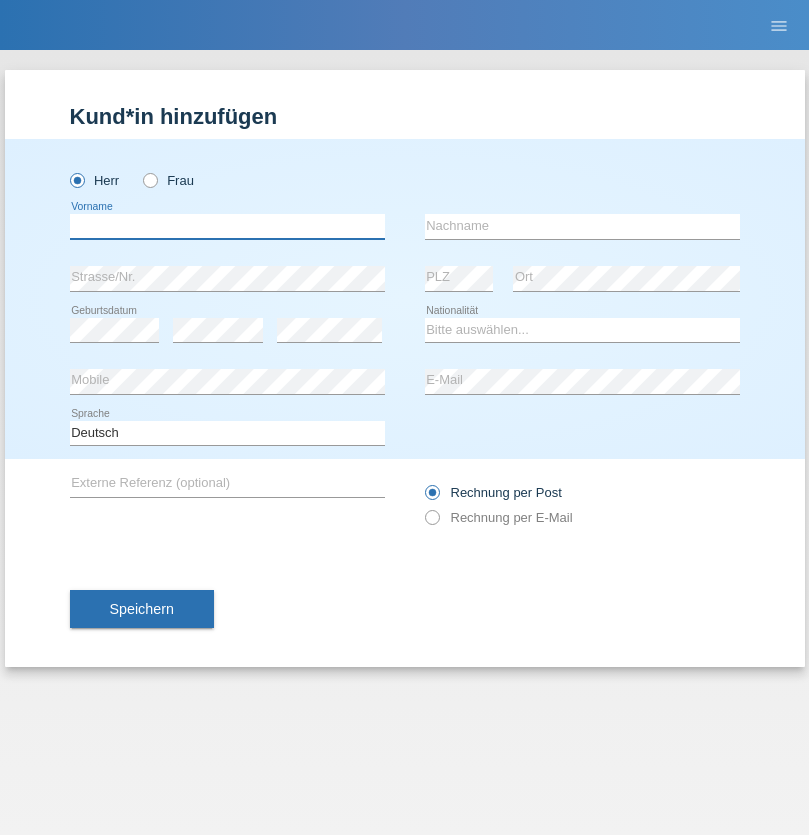 click at bounding box center (227, 226) 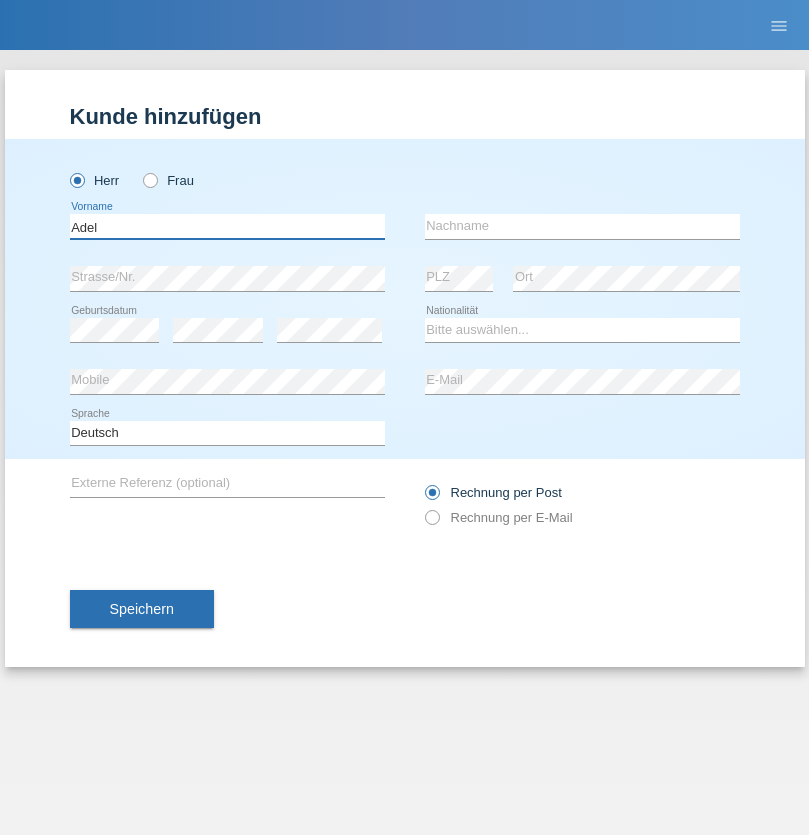 type on "Adel" 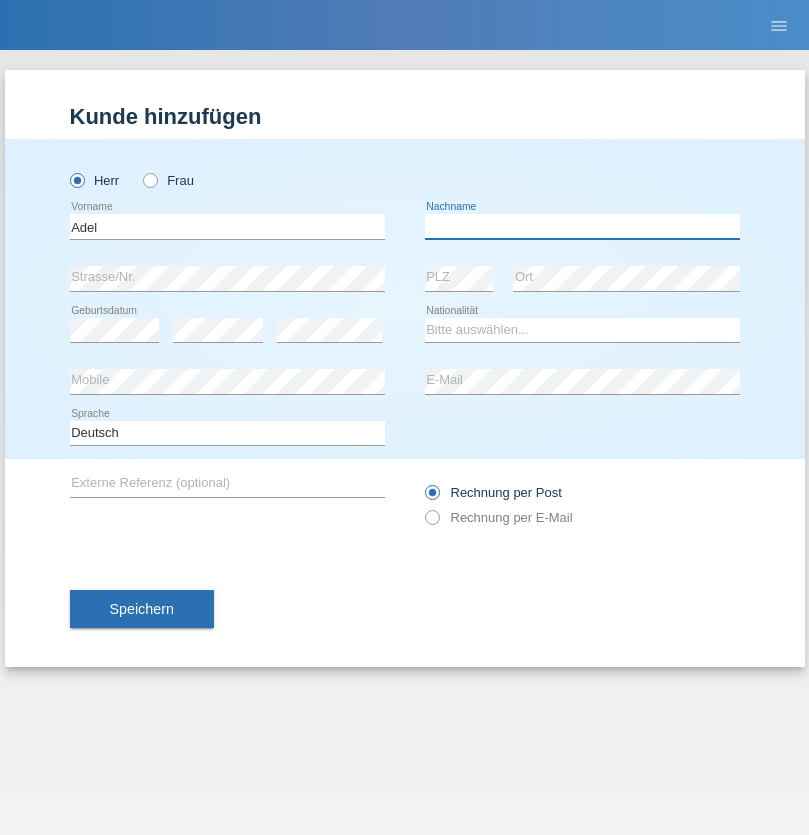 click at bounding box center [582, 226] 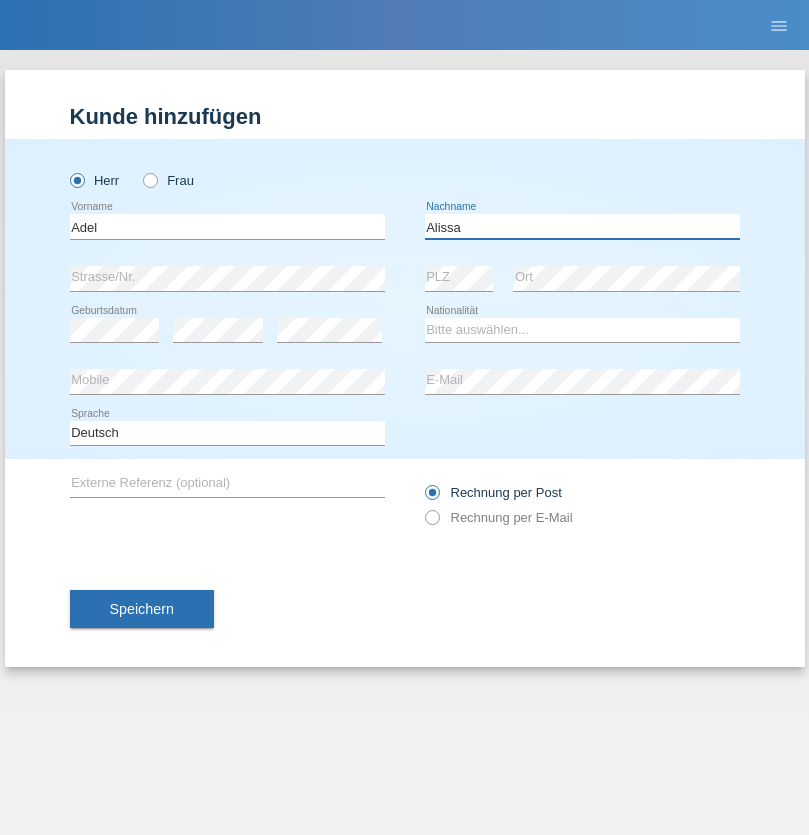 type on "Alissa" 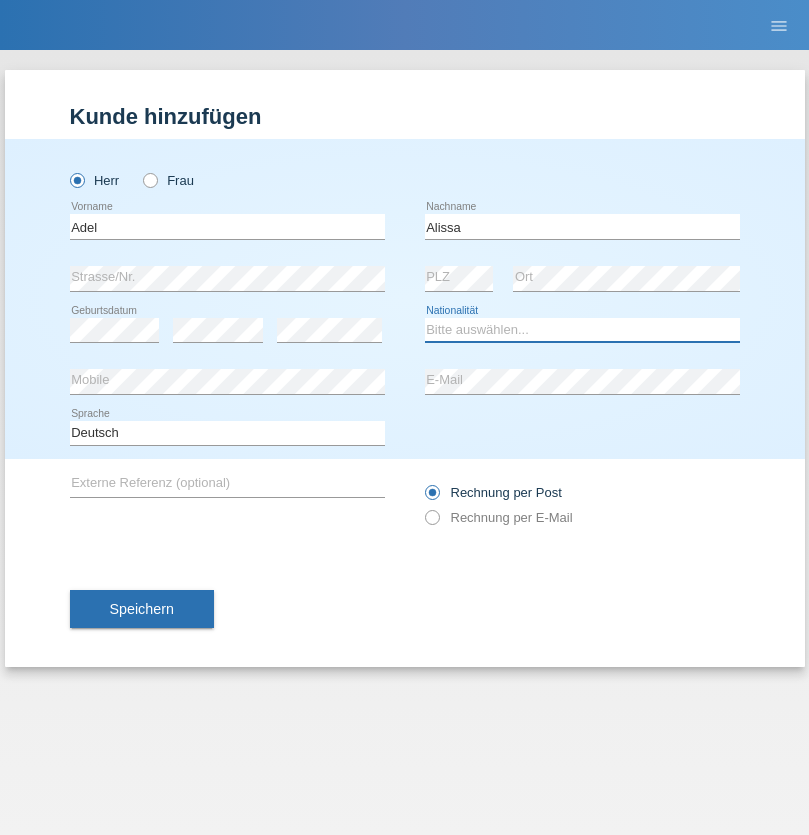 select on "SY" 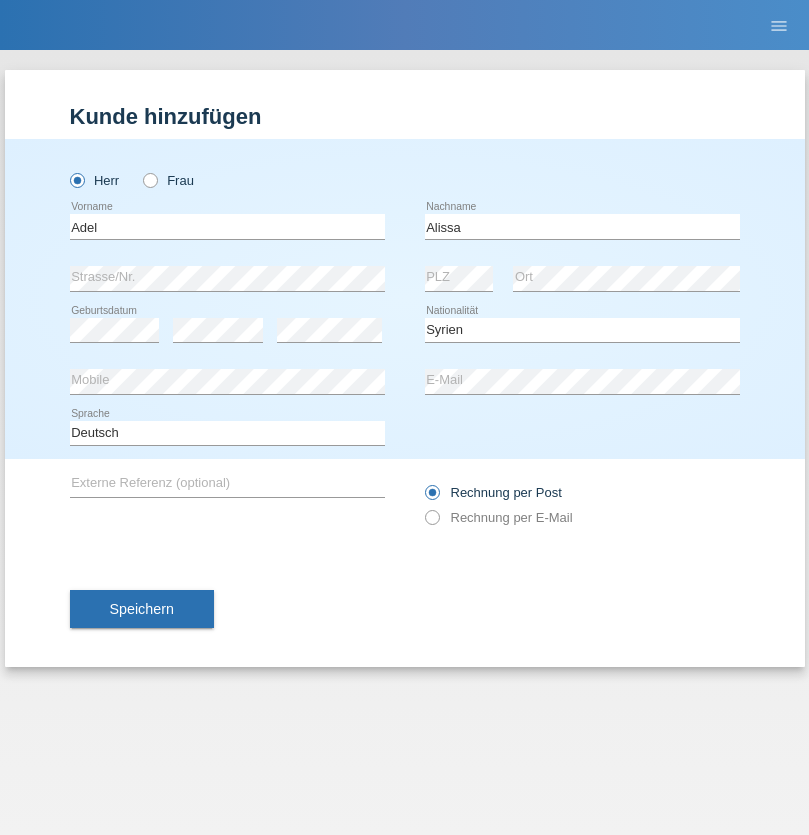 select on "C" 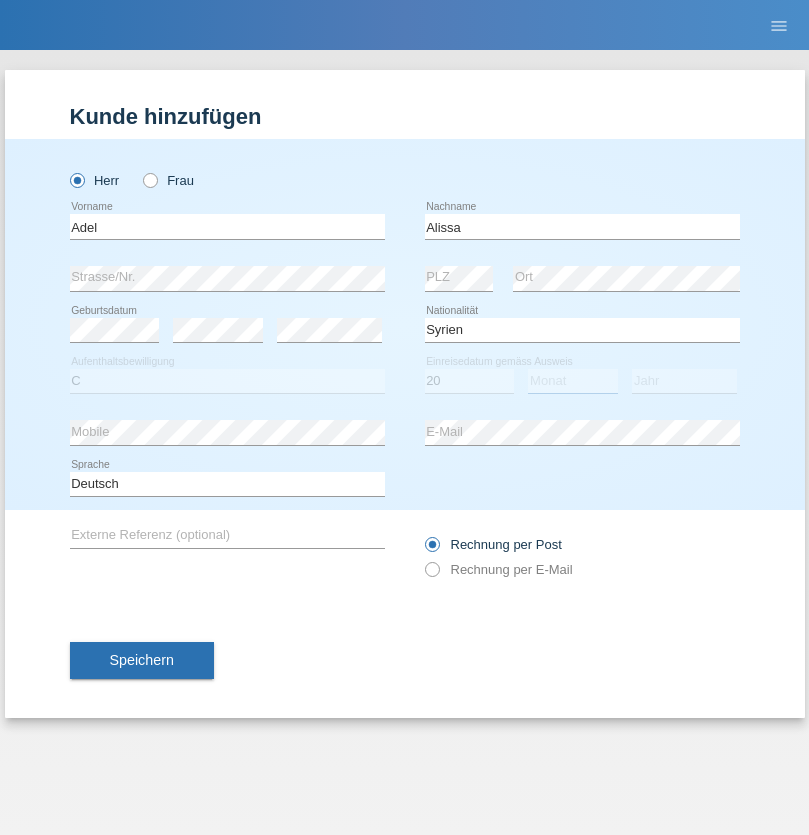 select on "09" 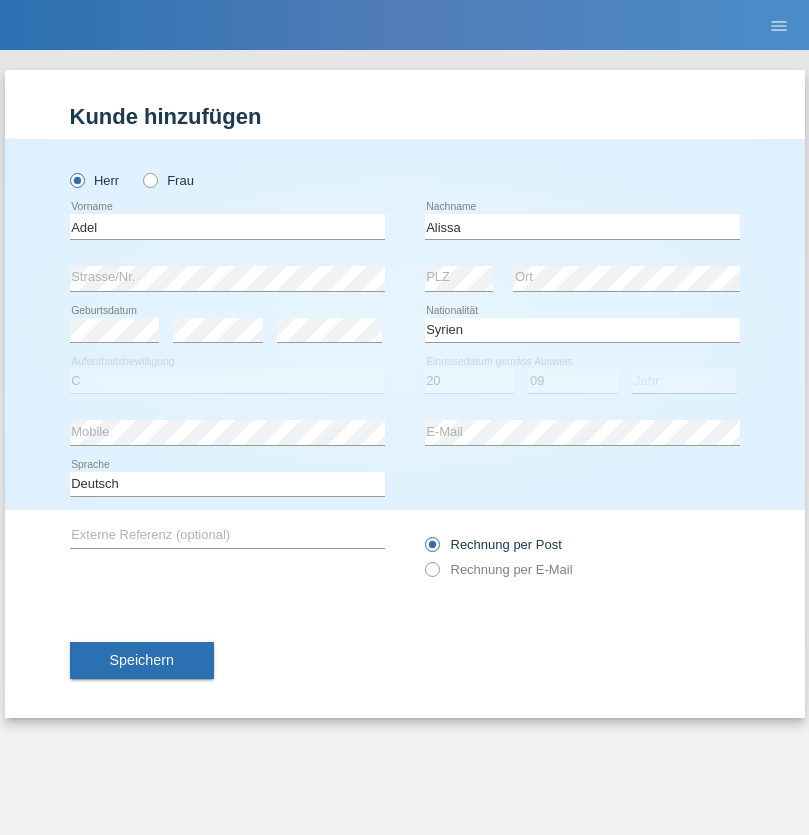 select on "2018" 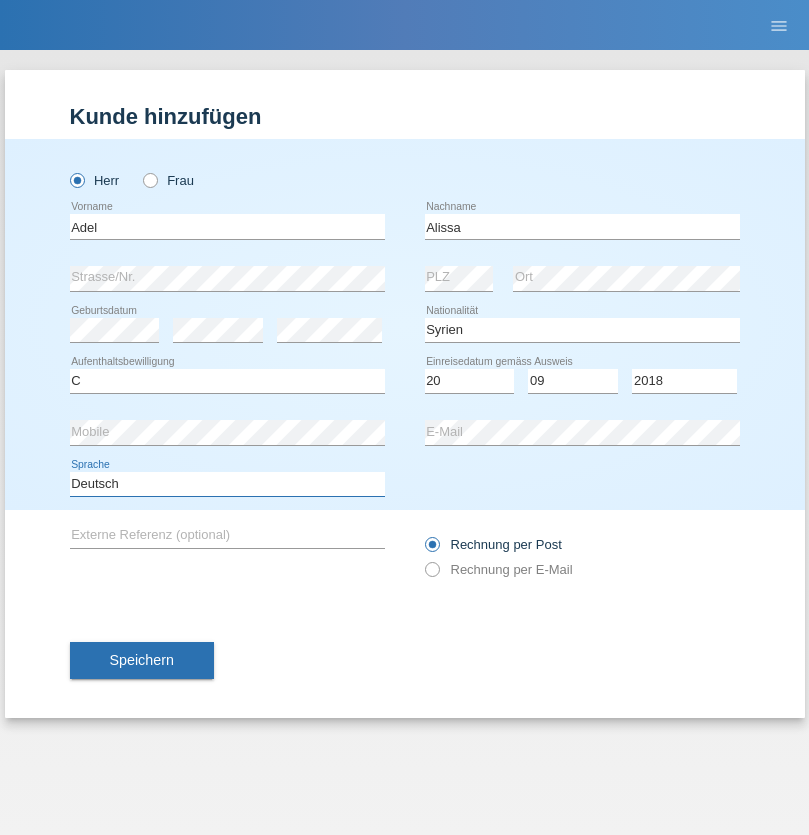 select on "en" 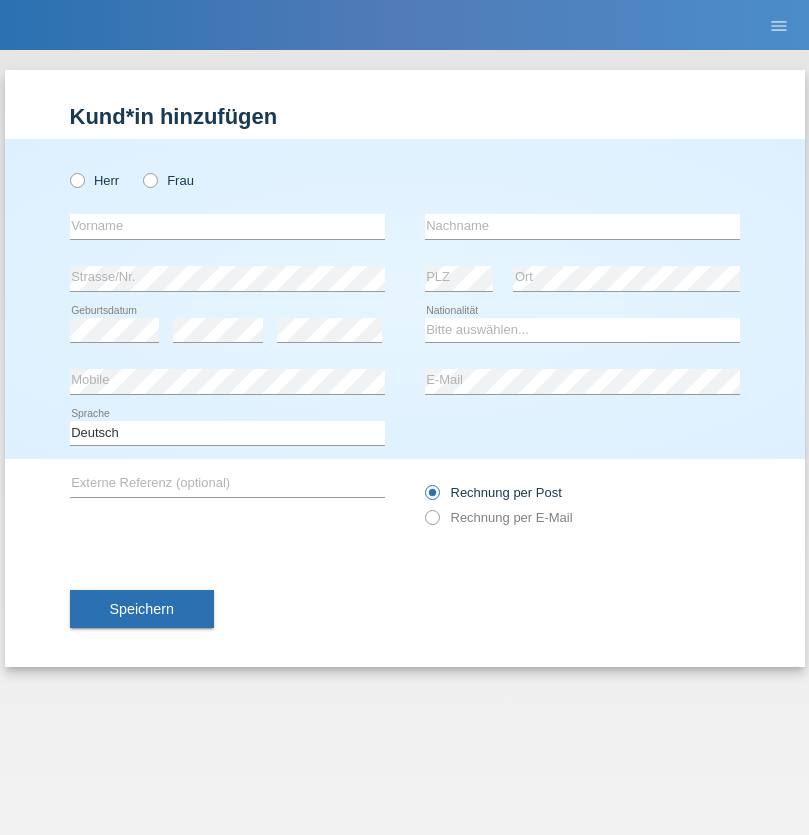 scroll, scrollTop: 0, scrollLeft: 0, axis: both 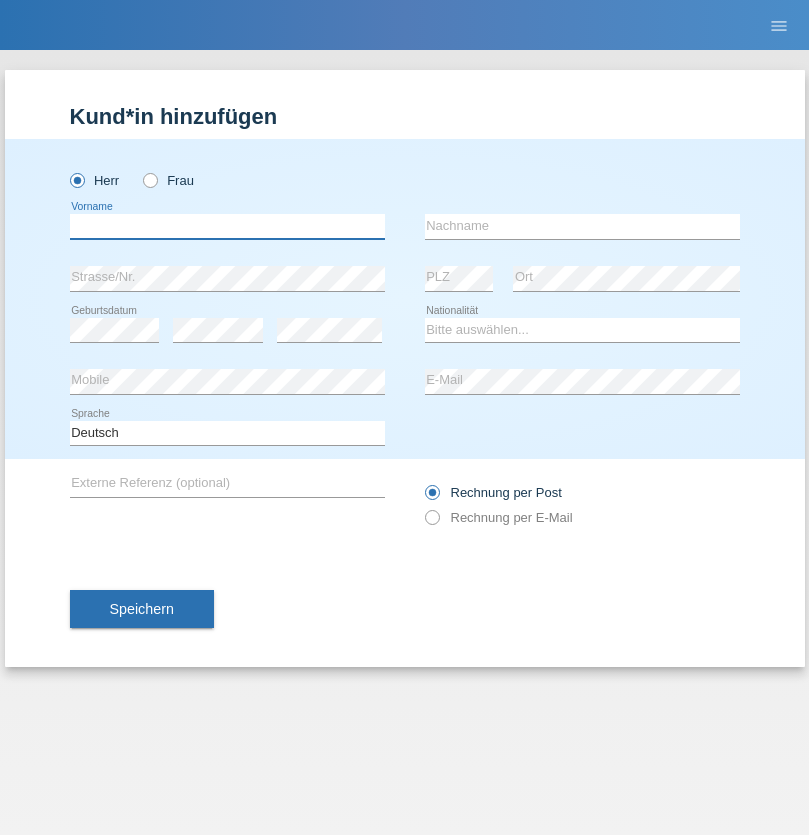 click at bounding box center [227, 226] 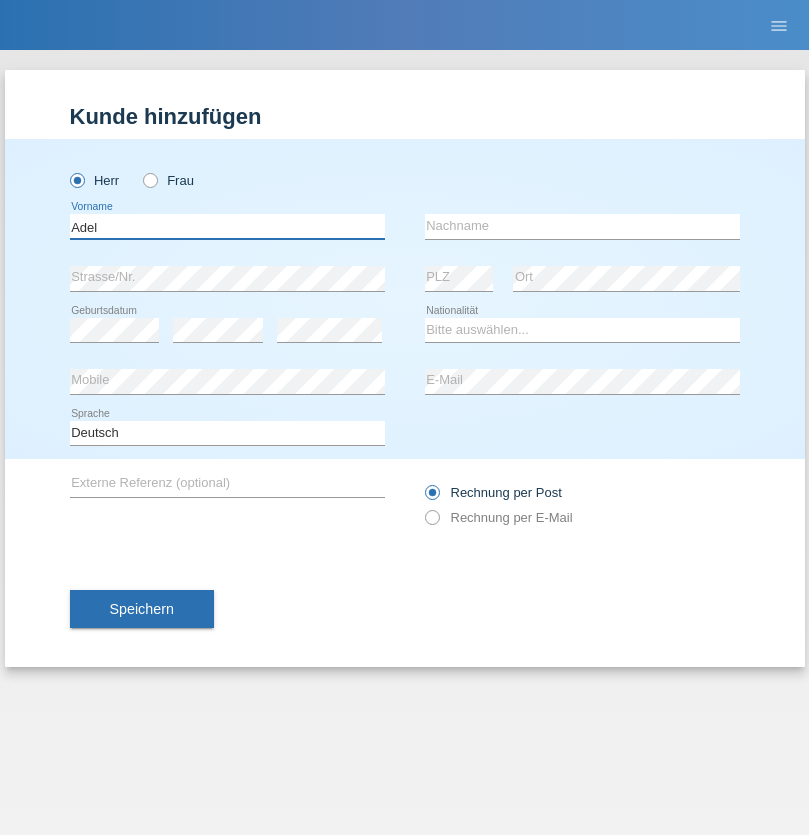 type on "Adel" 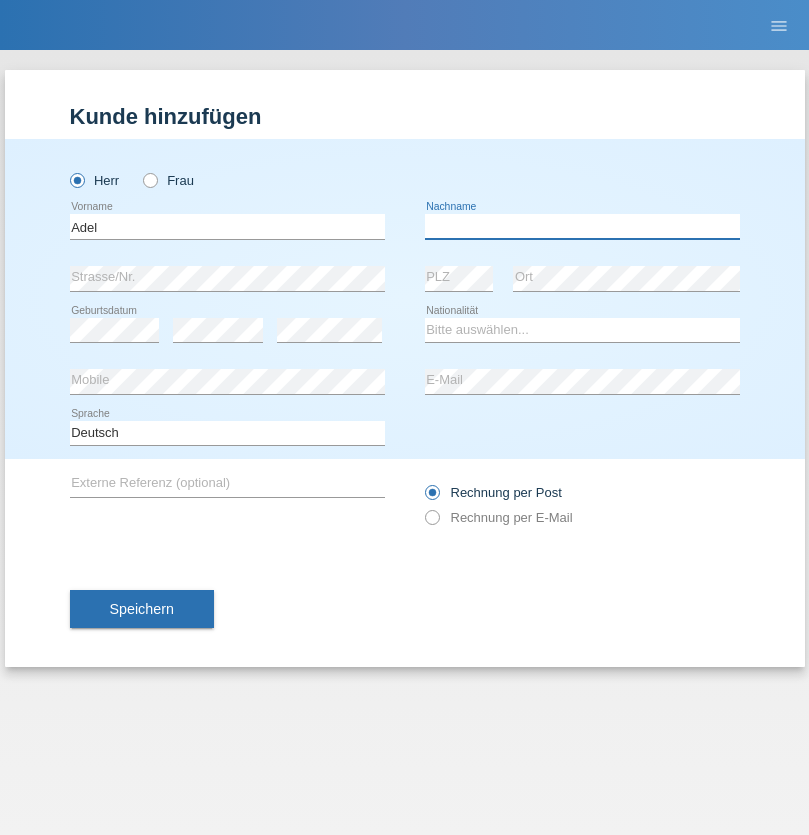 click at bounding box center [582, 226] 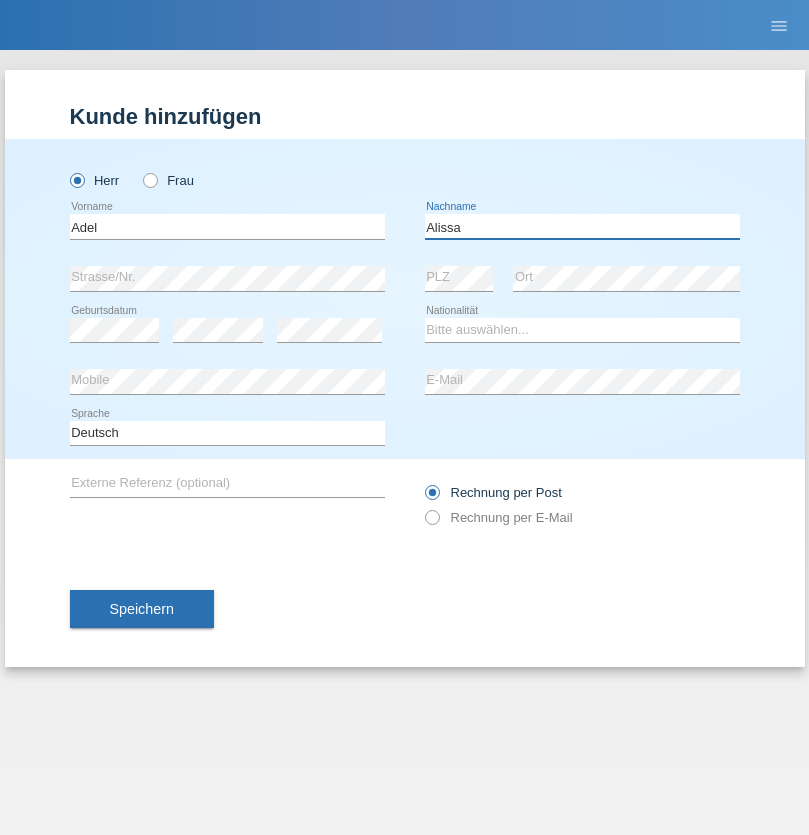 type on "Alissa" 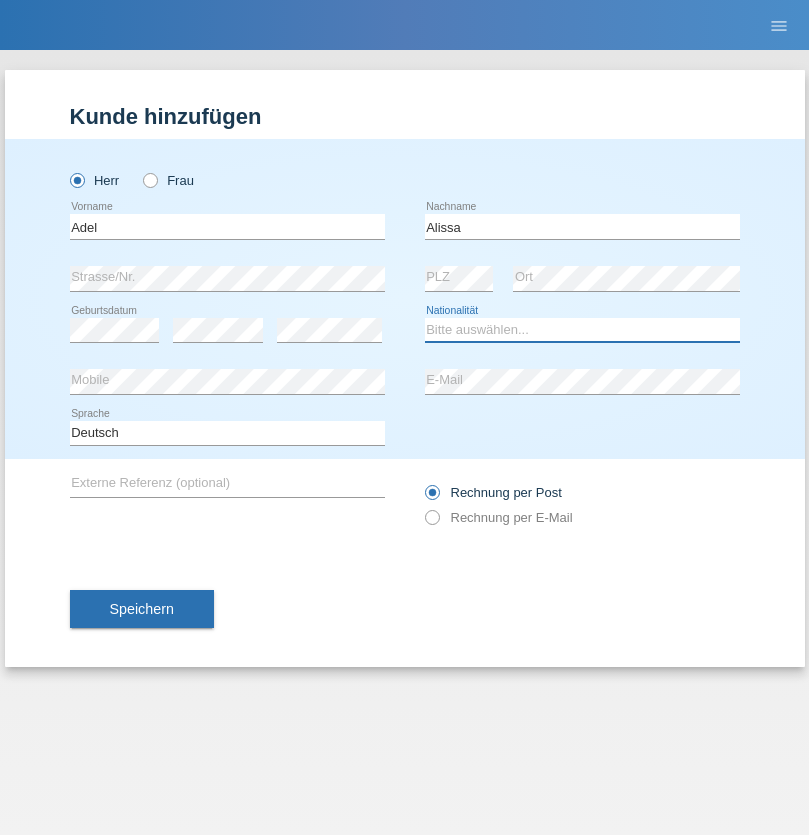 select on "SY" 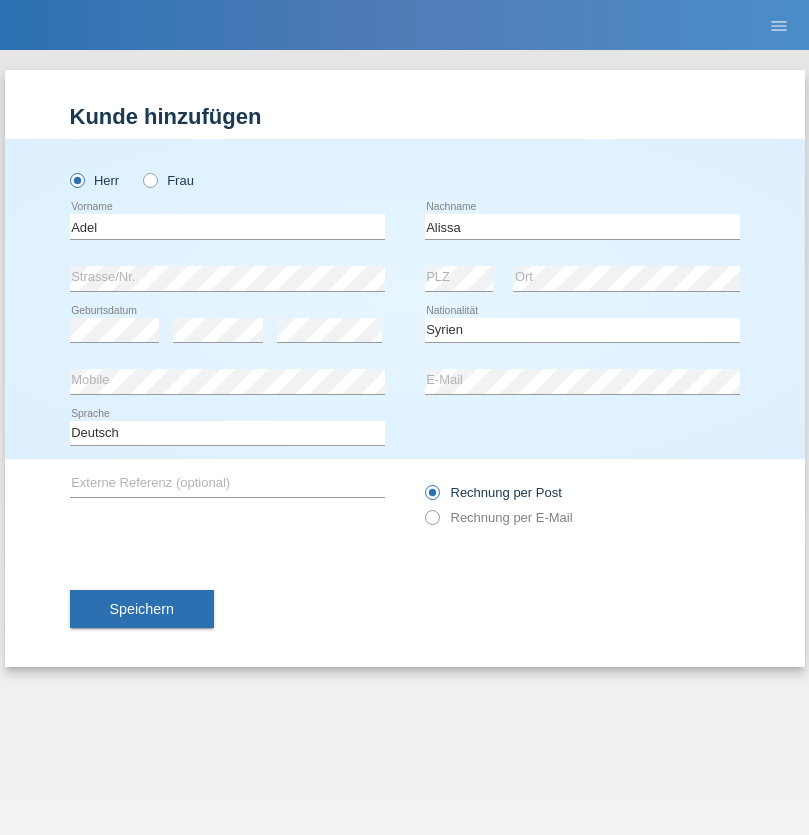select on "C" 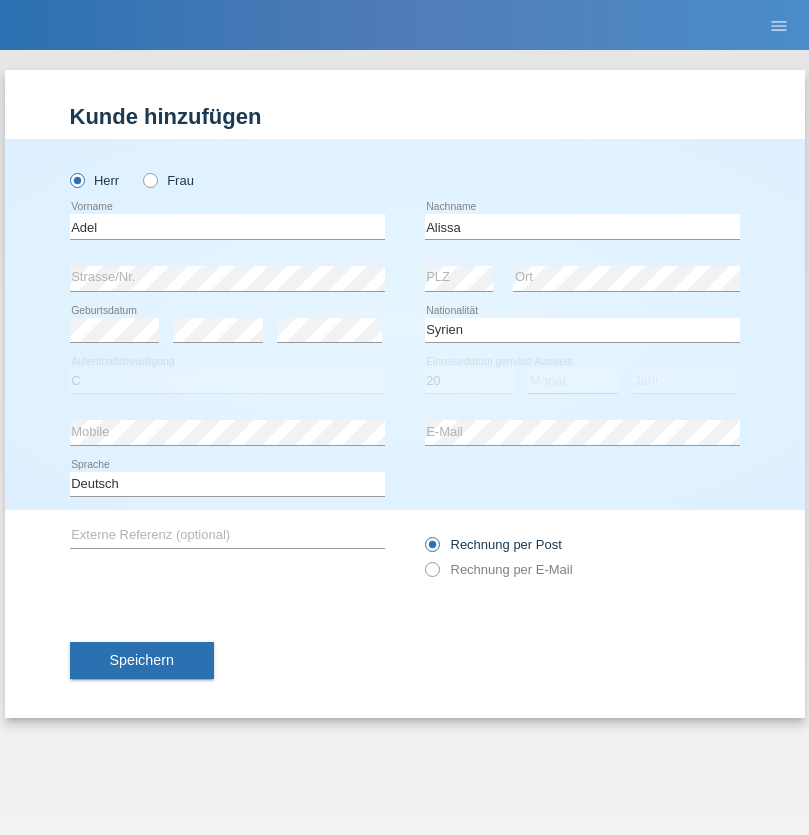 select on "09" 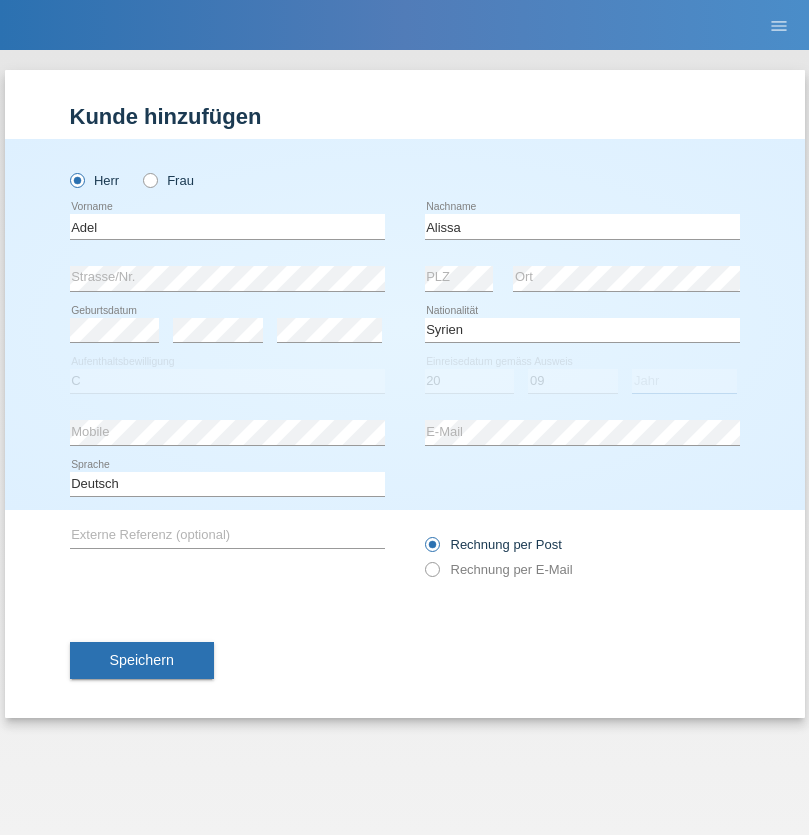 select on "2018" 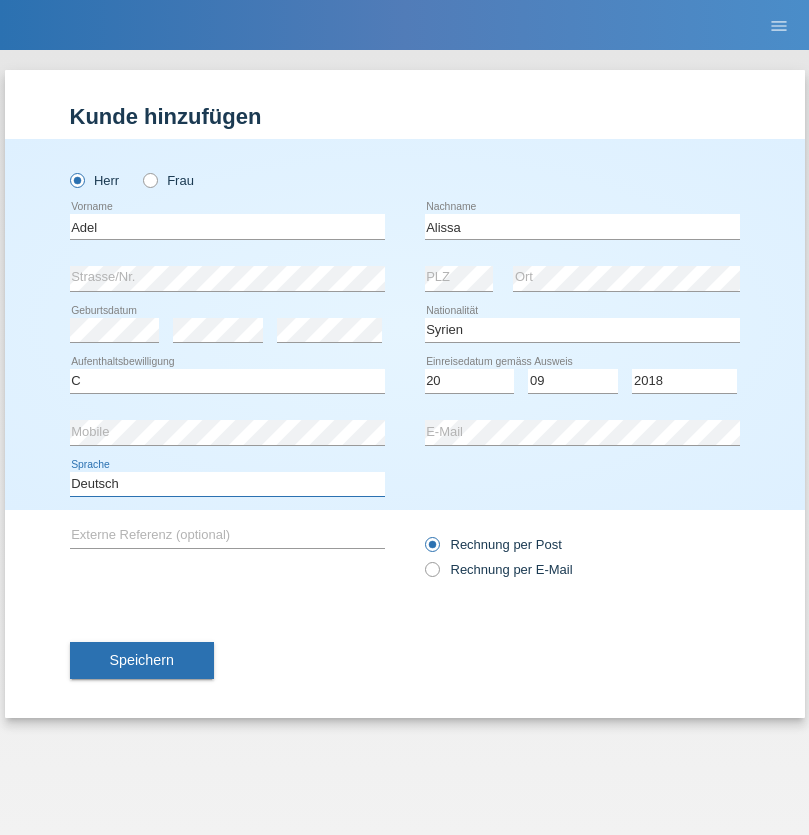 select on "en" 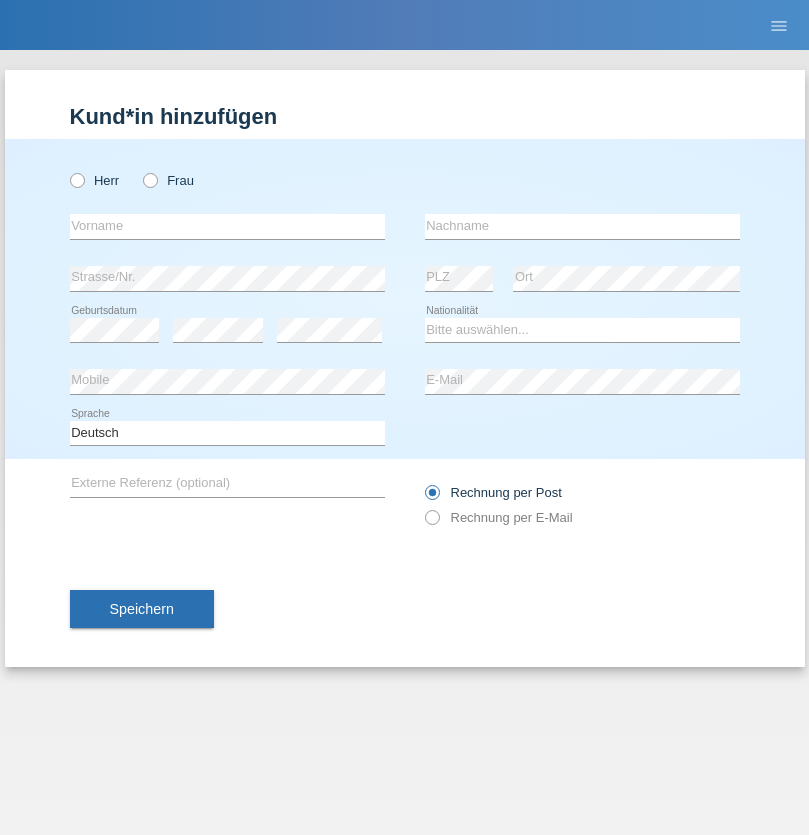 scroll, scrollTop: 0, scrollLeft: 0, axis: both 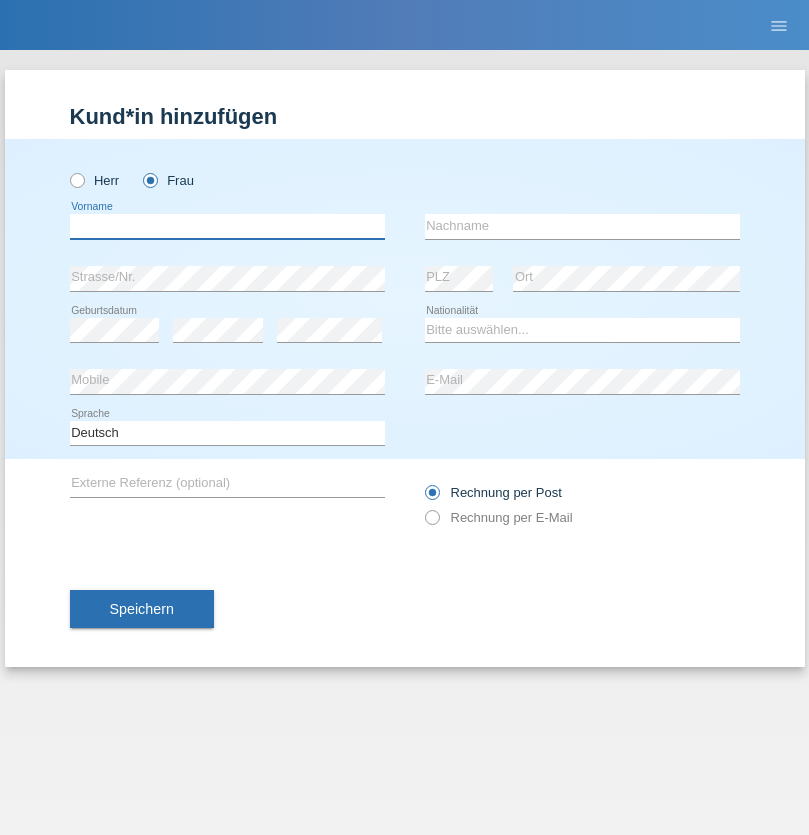 click at bounding box center (227, 226) 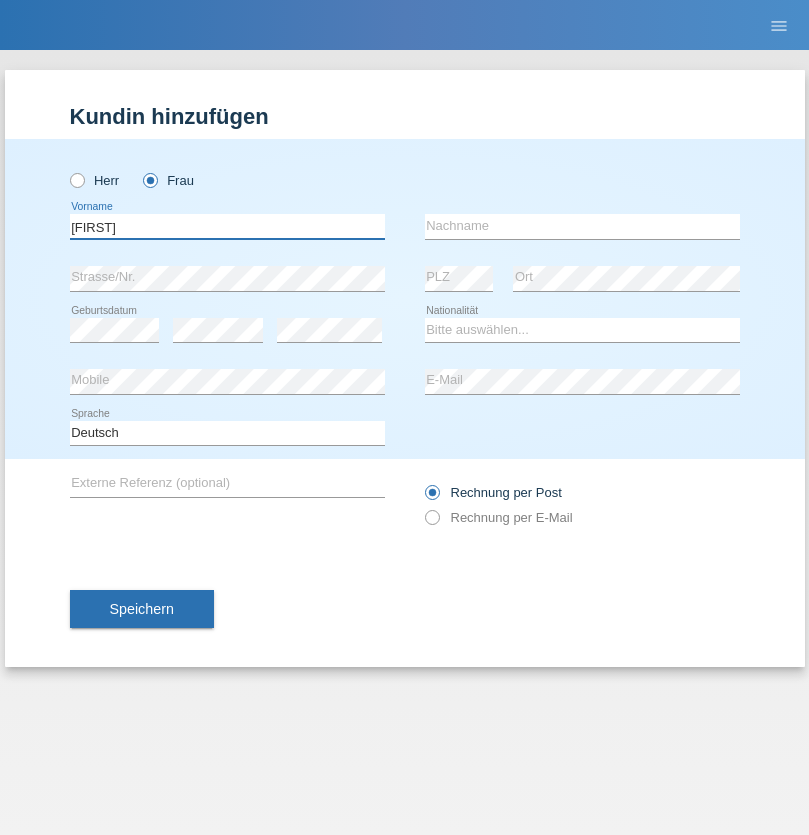 type on "Nikoletta" 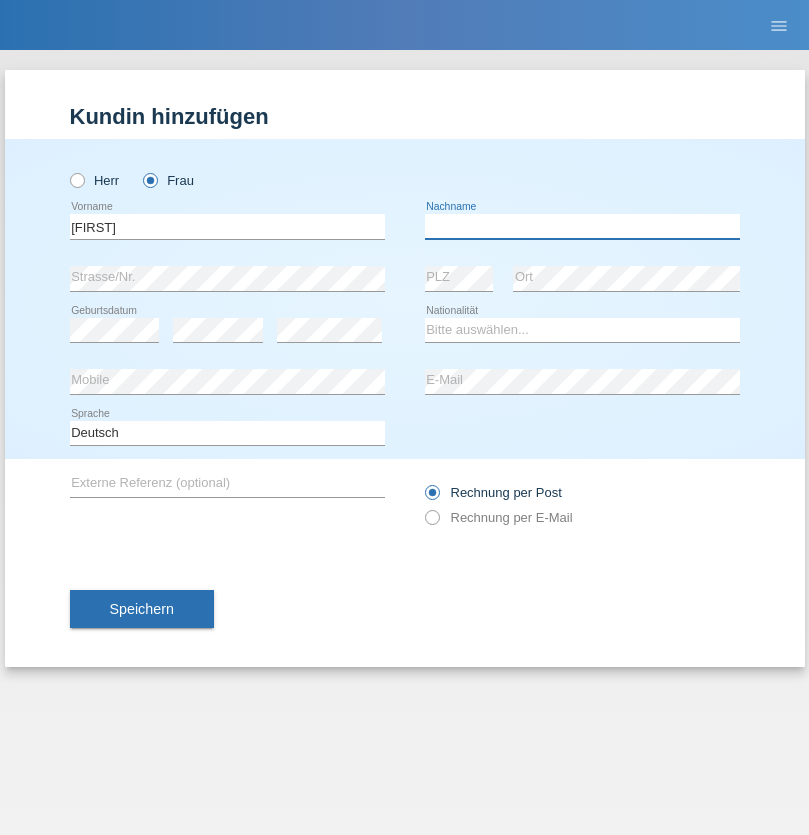 click at bounding box center (582, 226) 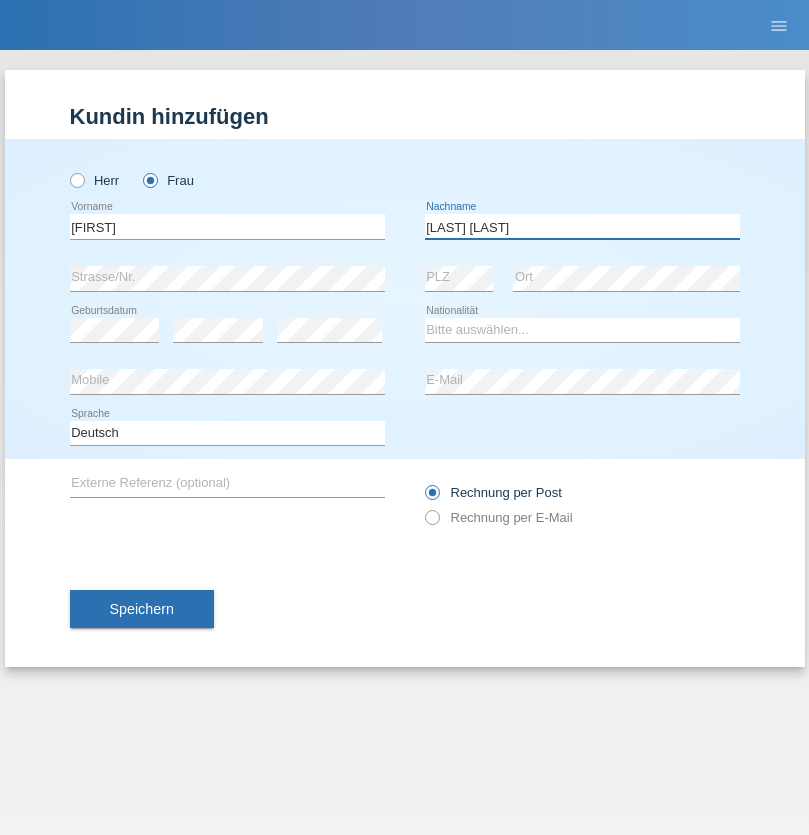 type on "Tothne Baba" 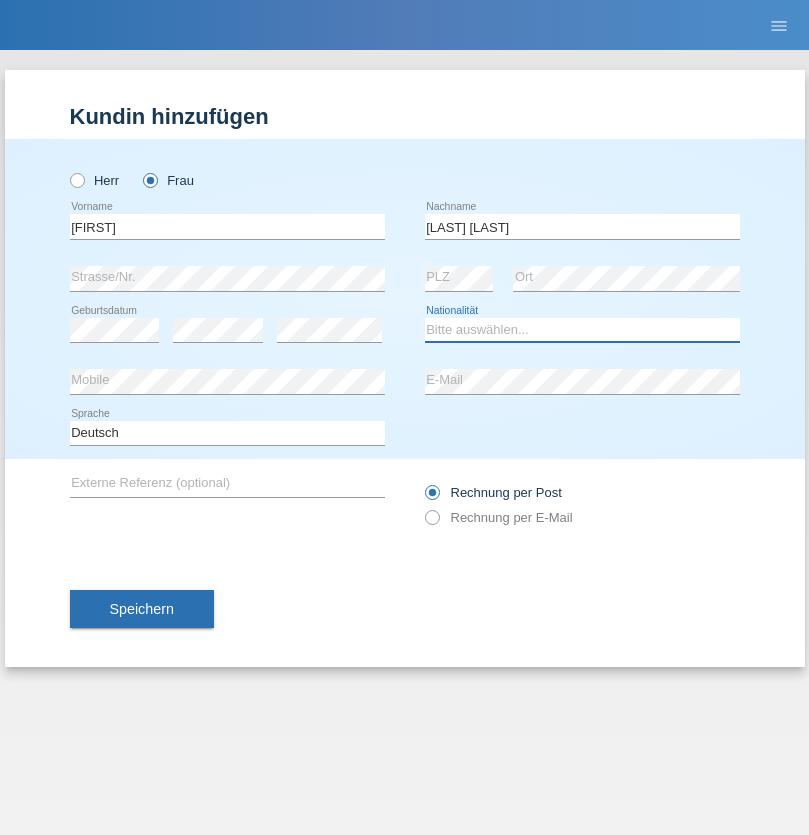 select on "HU" 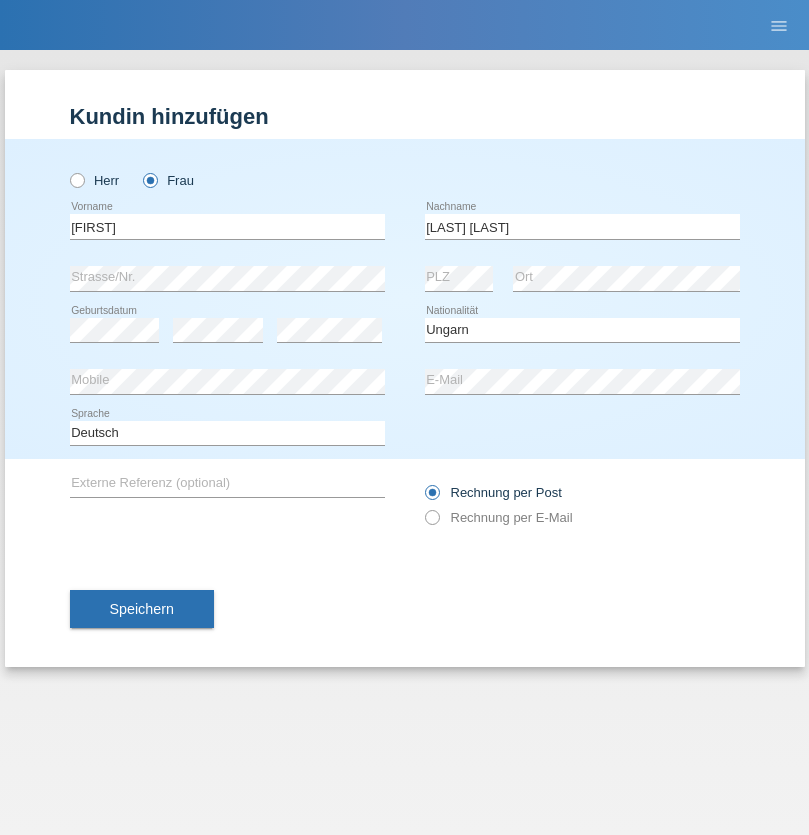 select on "C" 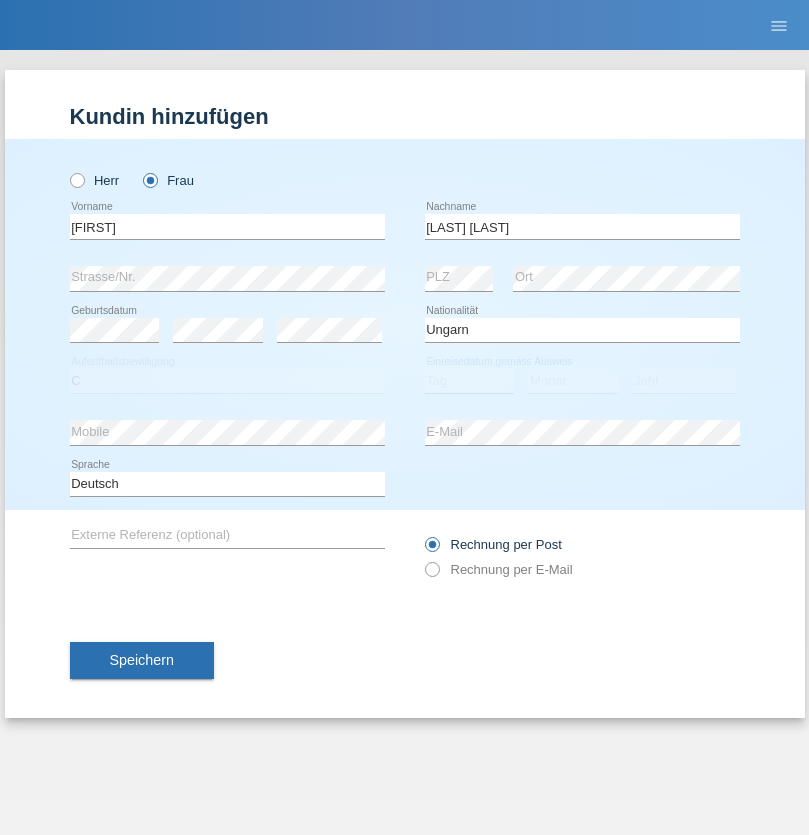 select on "26" 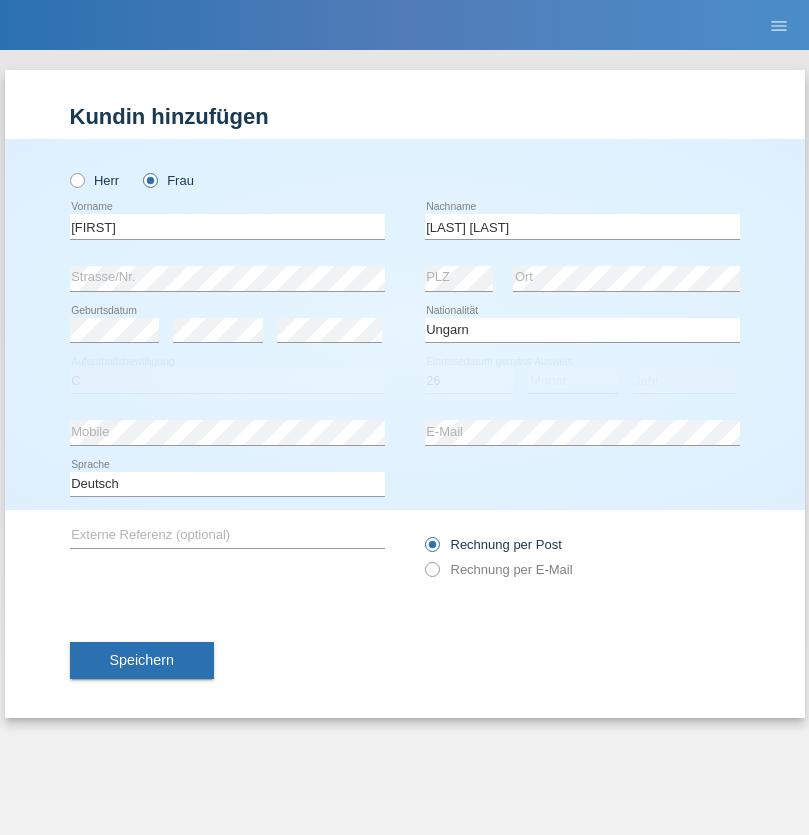 select on "05" 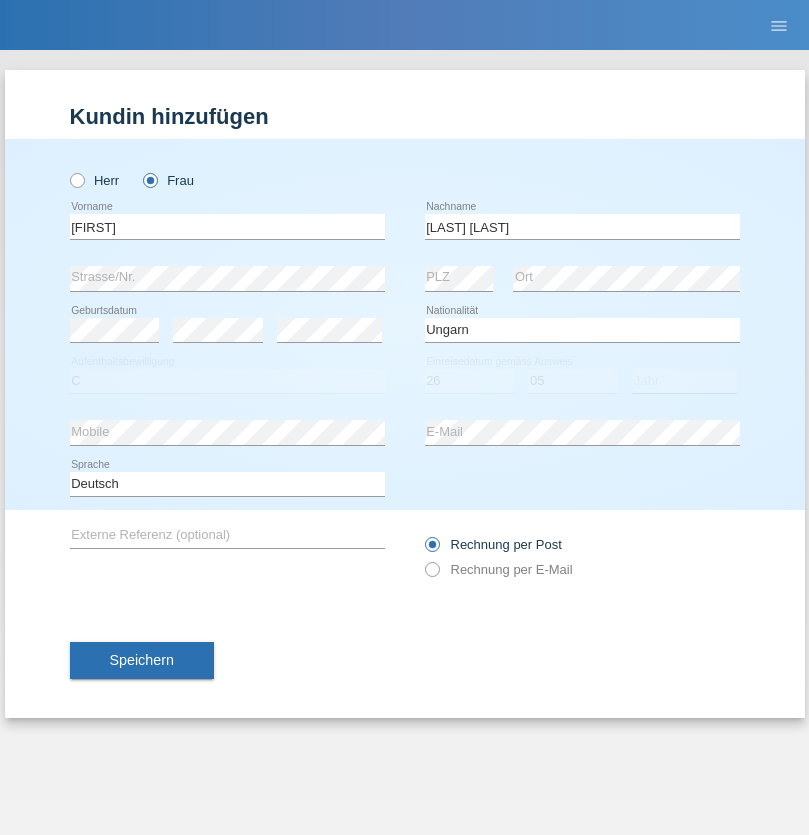 select on "2021" 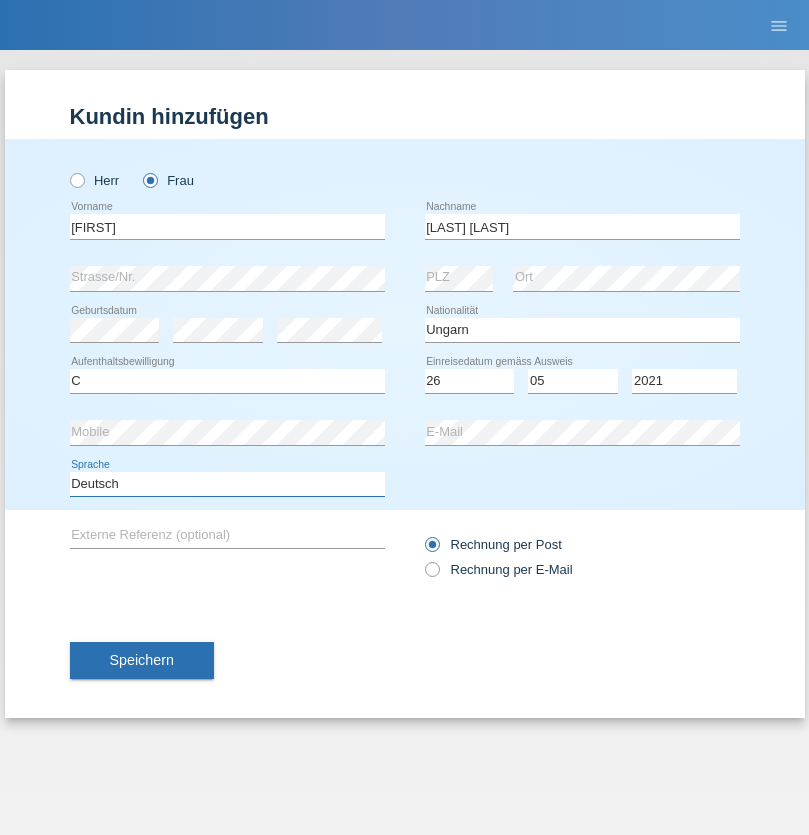 select on "en" 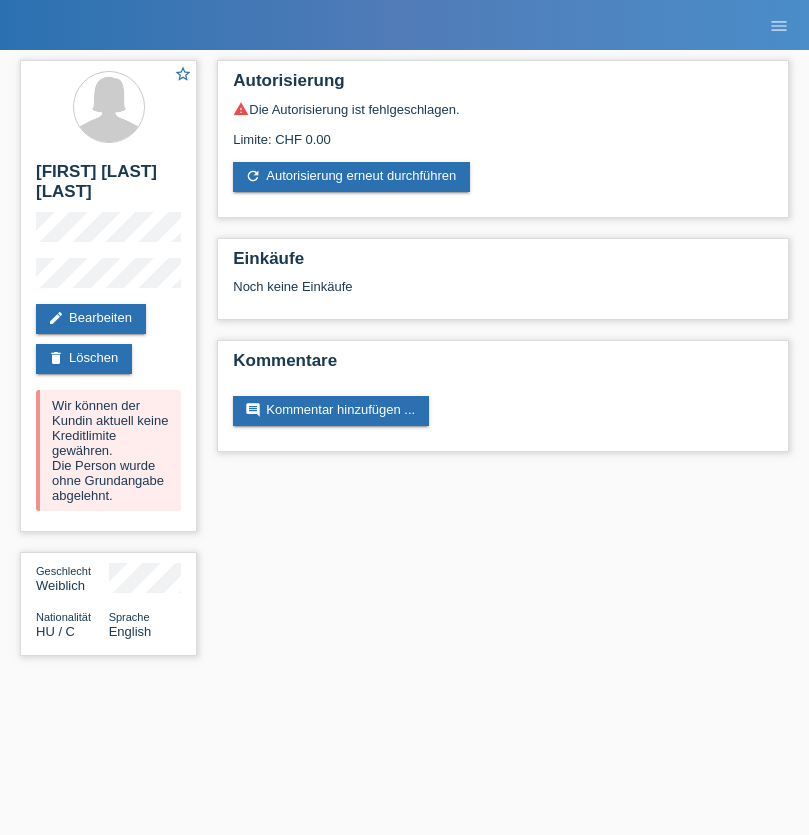 scroll, scrollTop: 0, scrollLeft: 0, axis: both 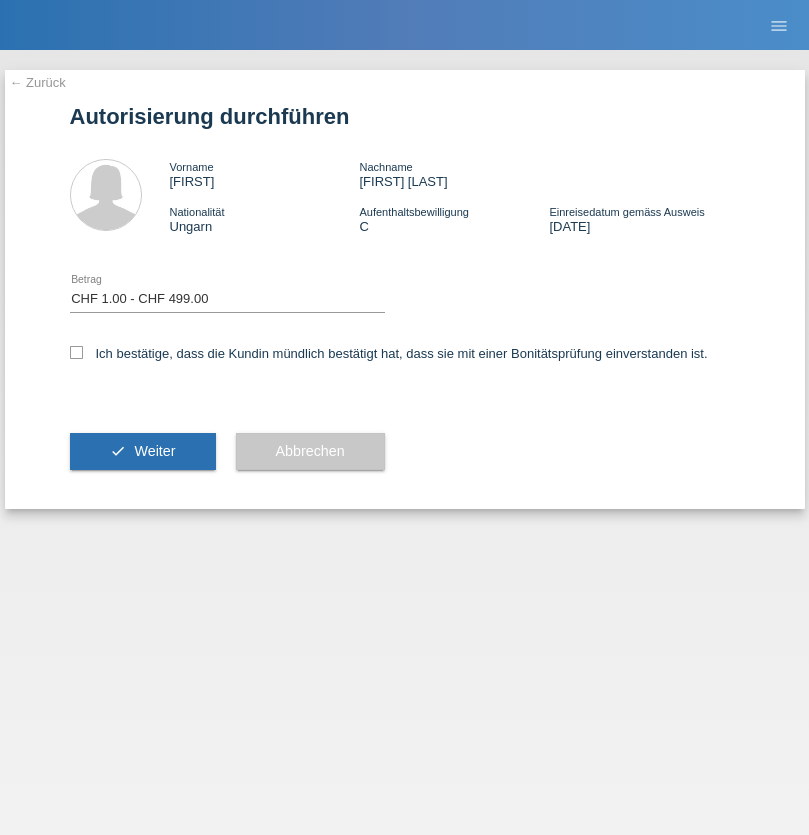 select on "1" 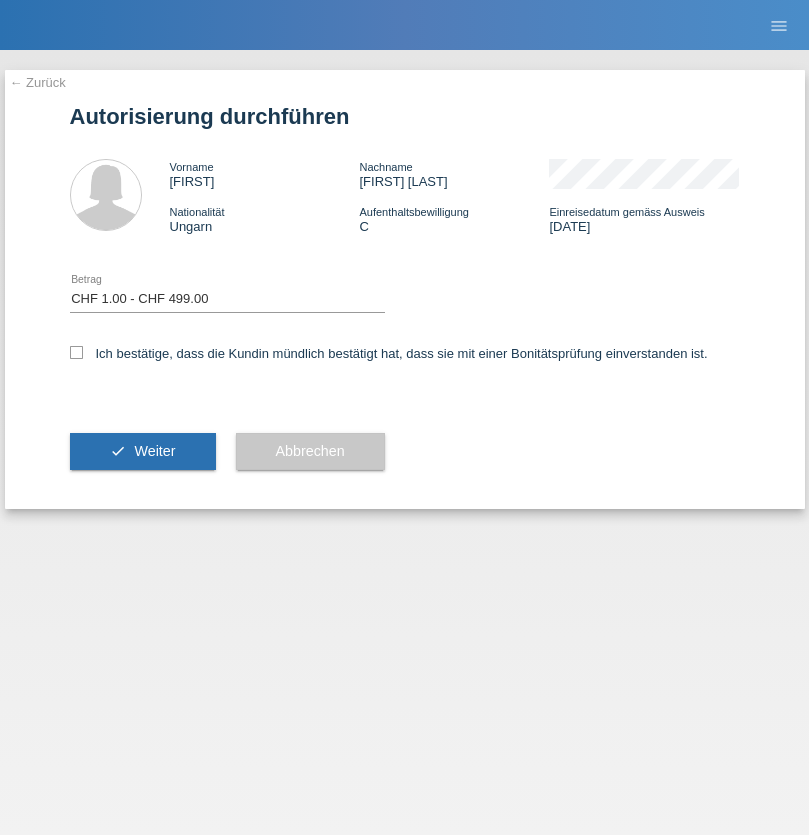 scroll, scrollTop: 0, scrollLeft: 0, axis: both 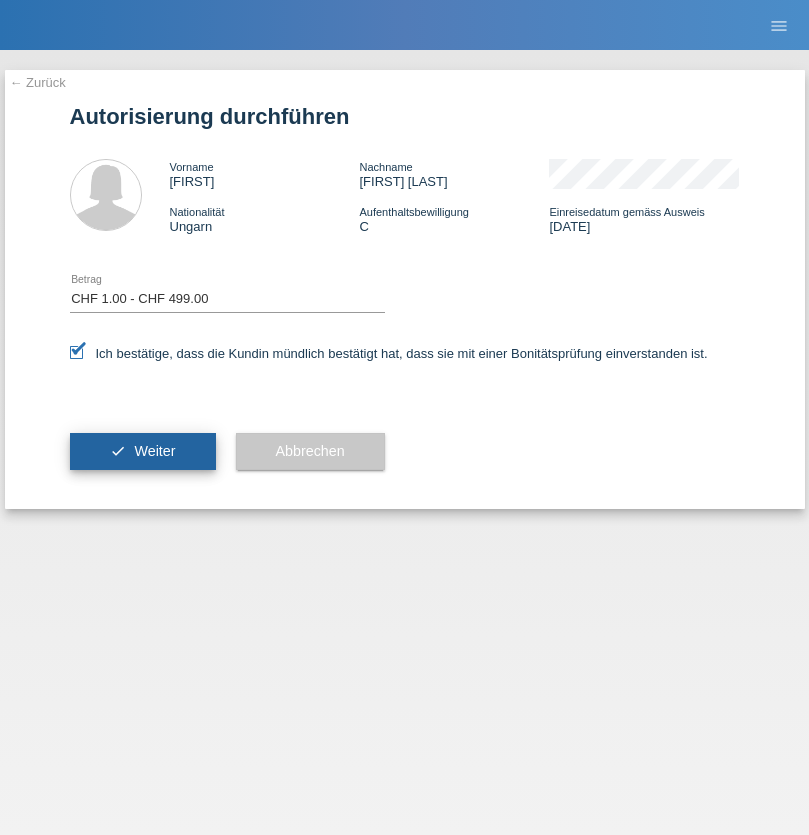 click on "Weiter" at bounding box center [154, 451] 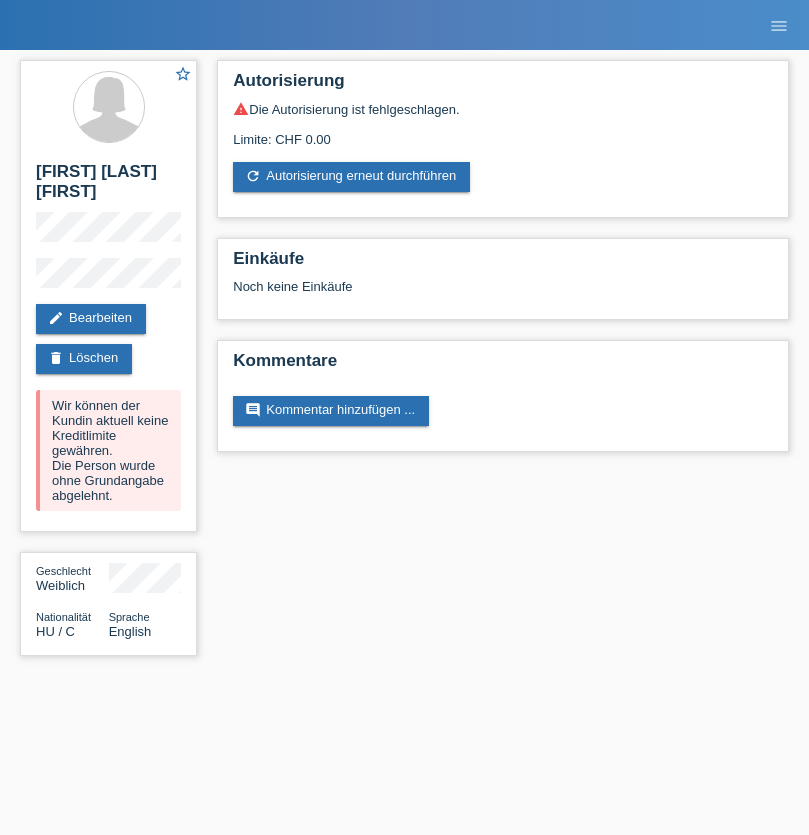 scroll, scrollTop: 0, scrollLeft: 0, axis: both 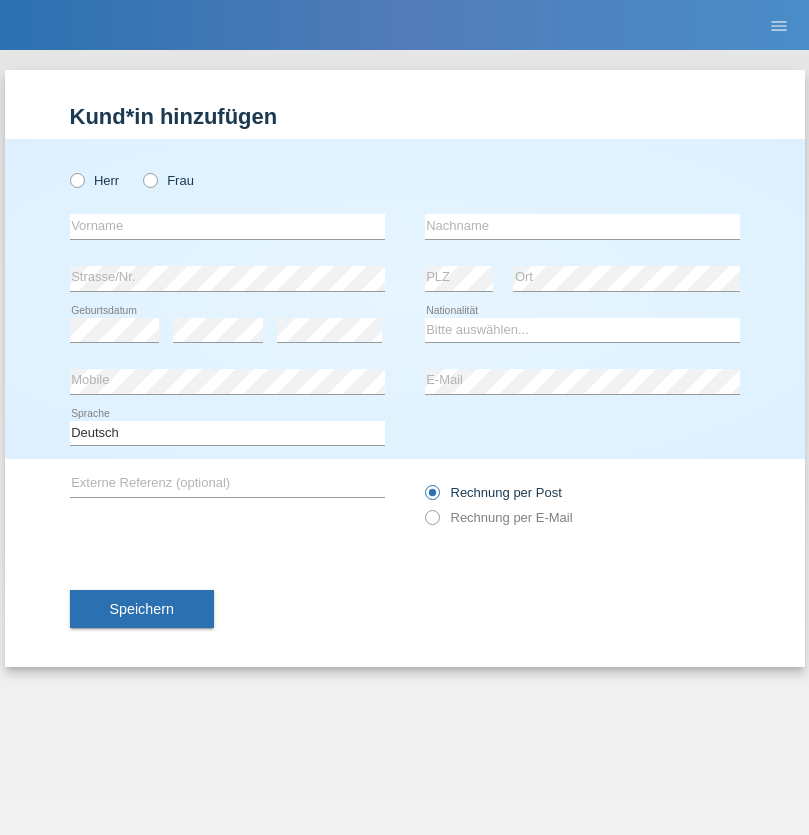 radio on "true" 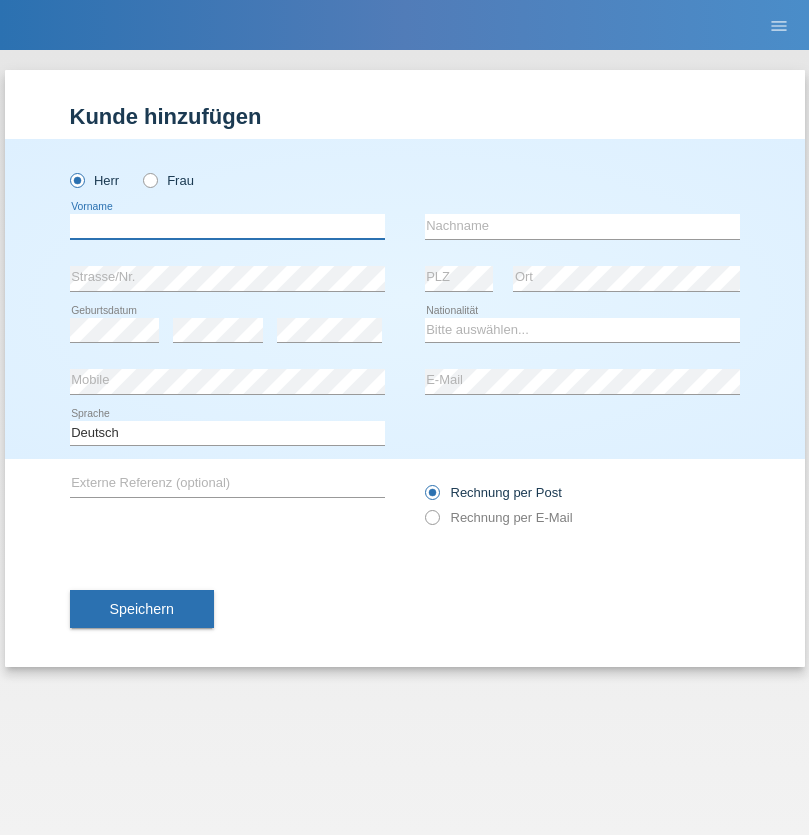 click at bounding box center [227, 226] 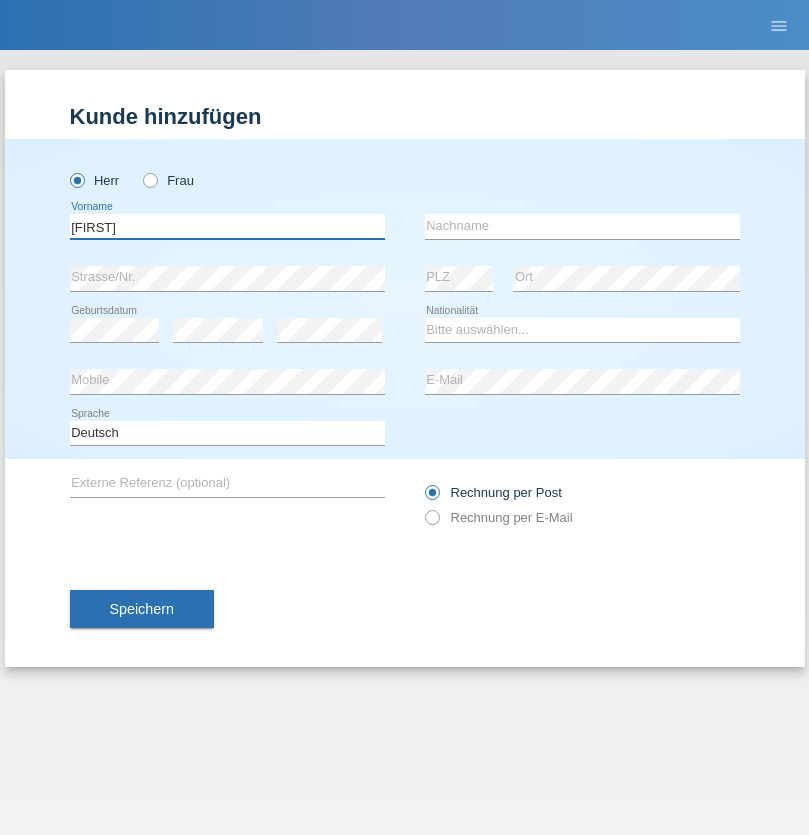 type on "[FIRST]" 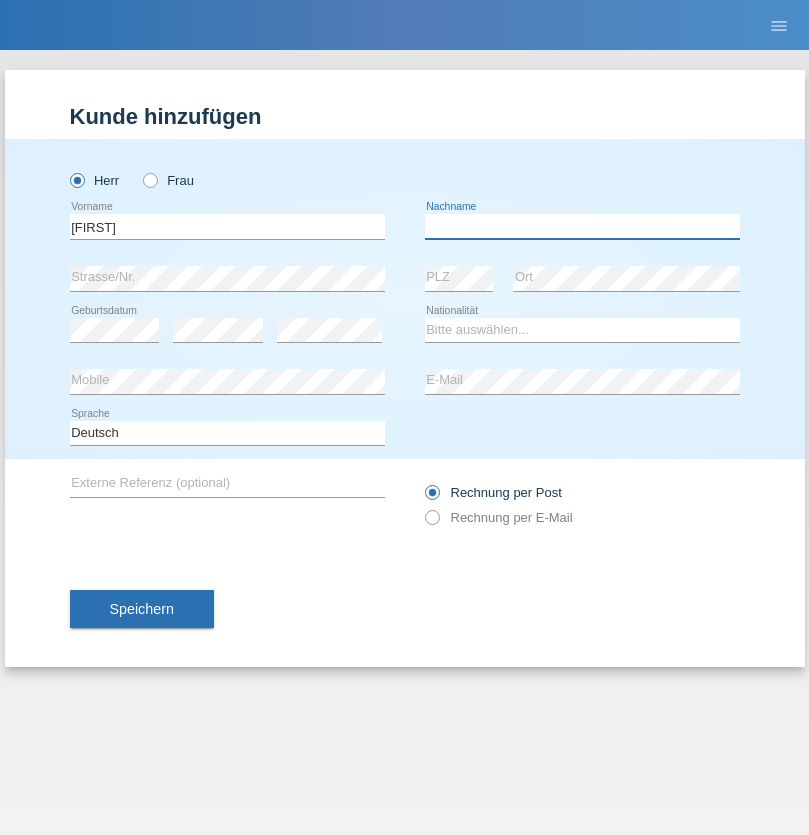 click at bounding box center [582, 226] 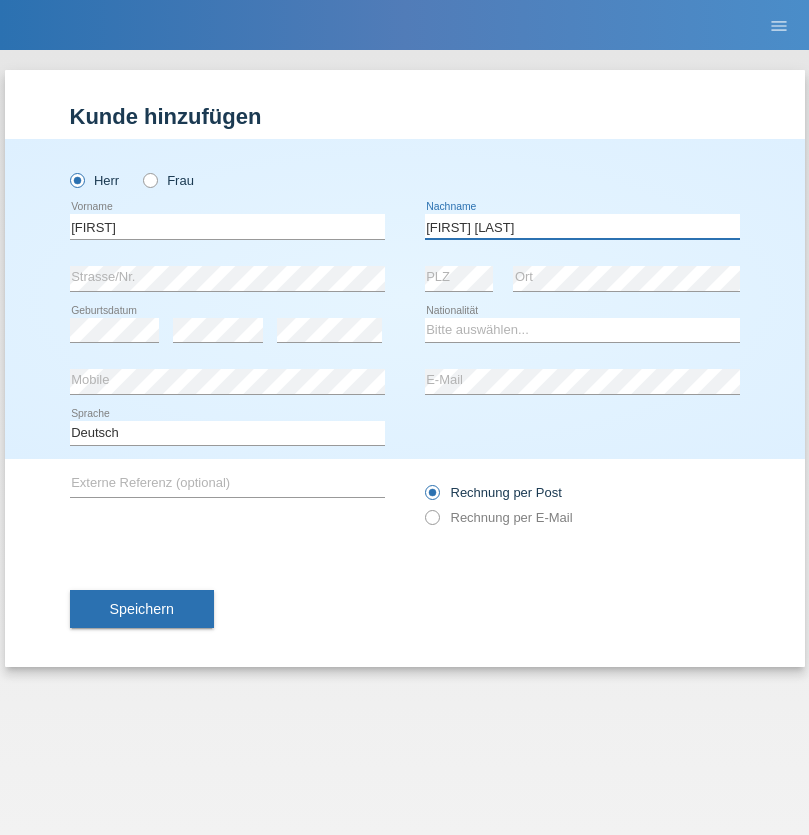 type on "[FIRST] [LAST]" 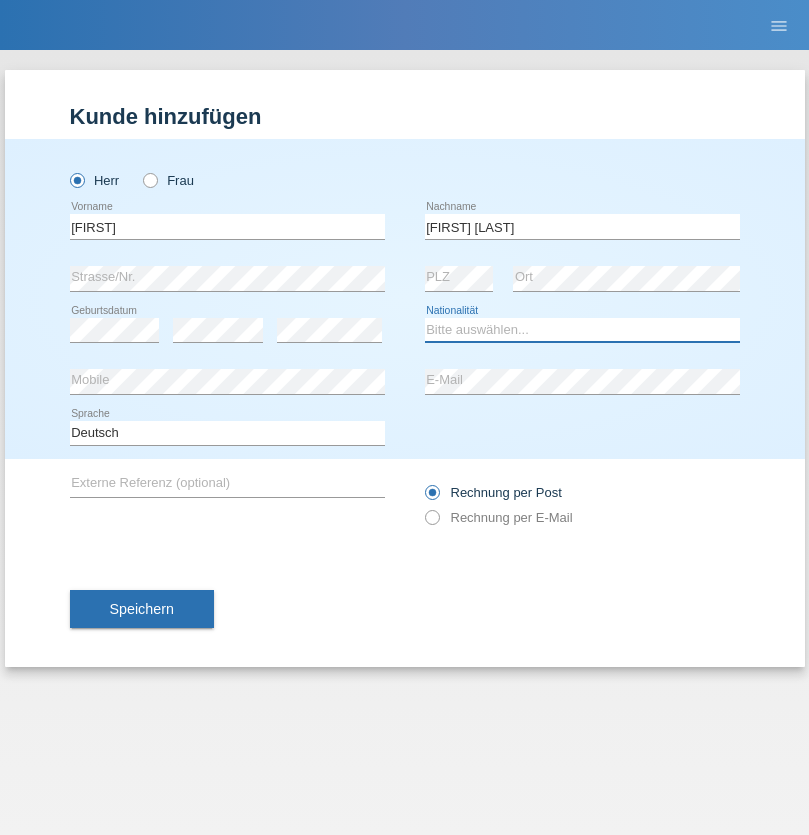 select on "TN" 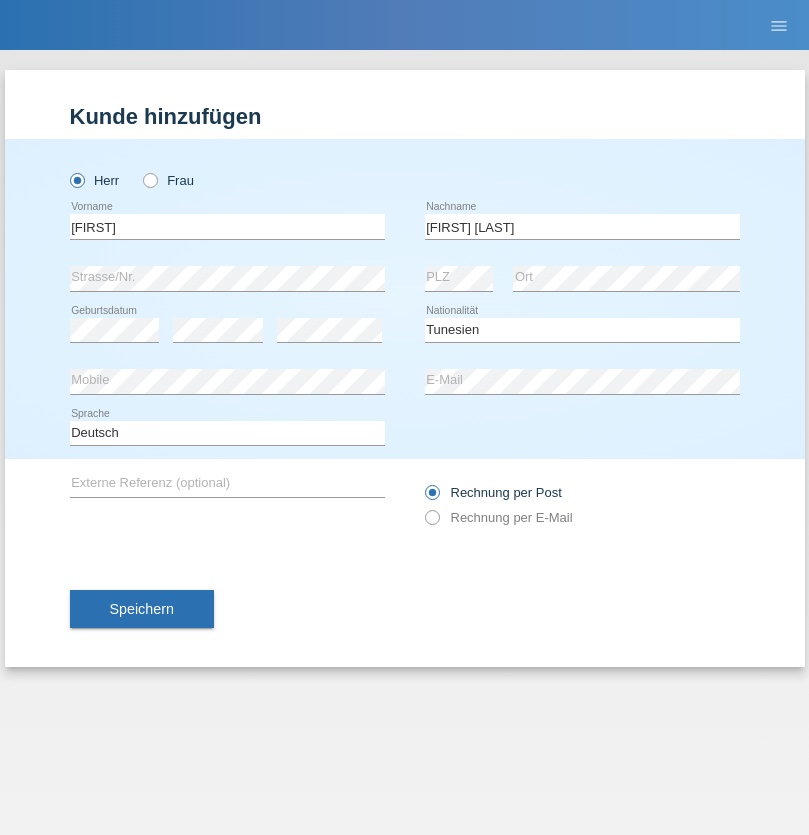 select on "C" 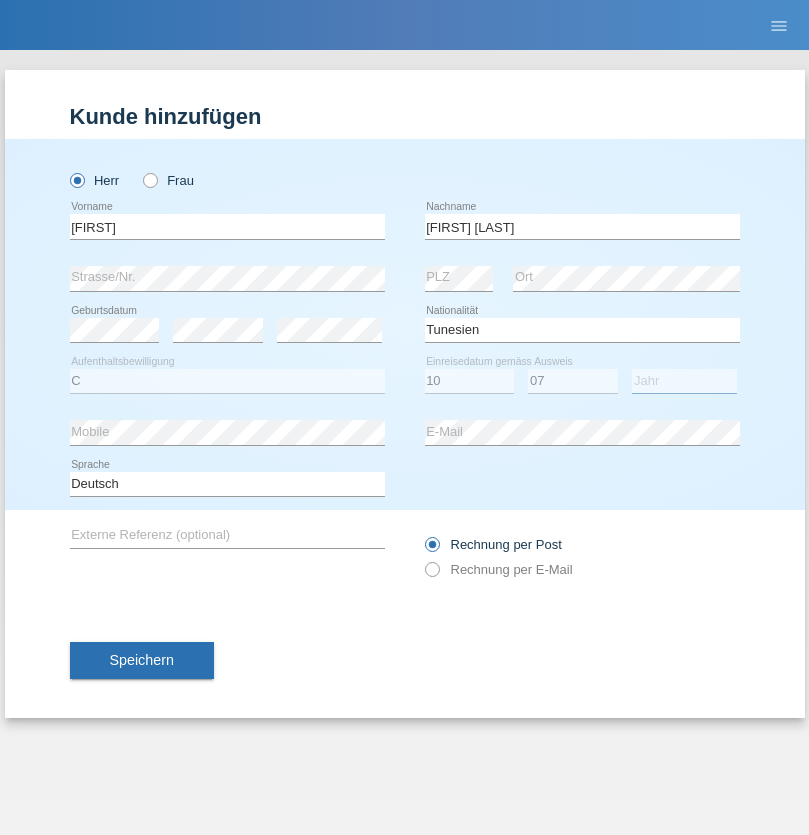 select on "2012" 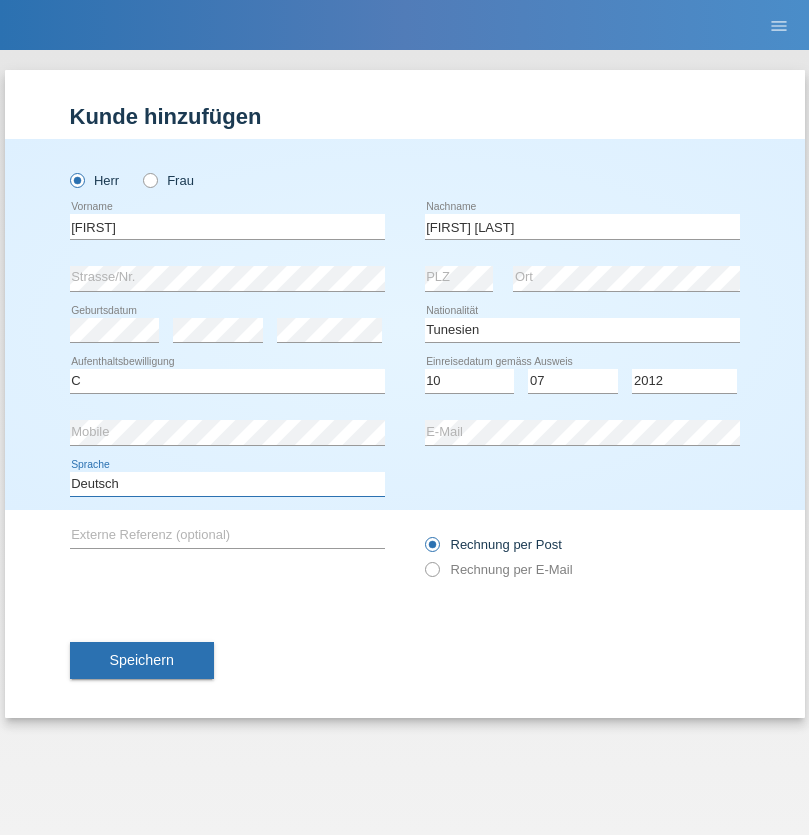 select on "en" 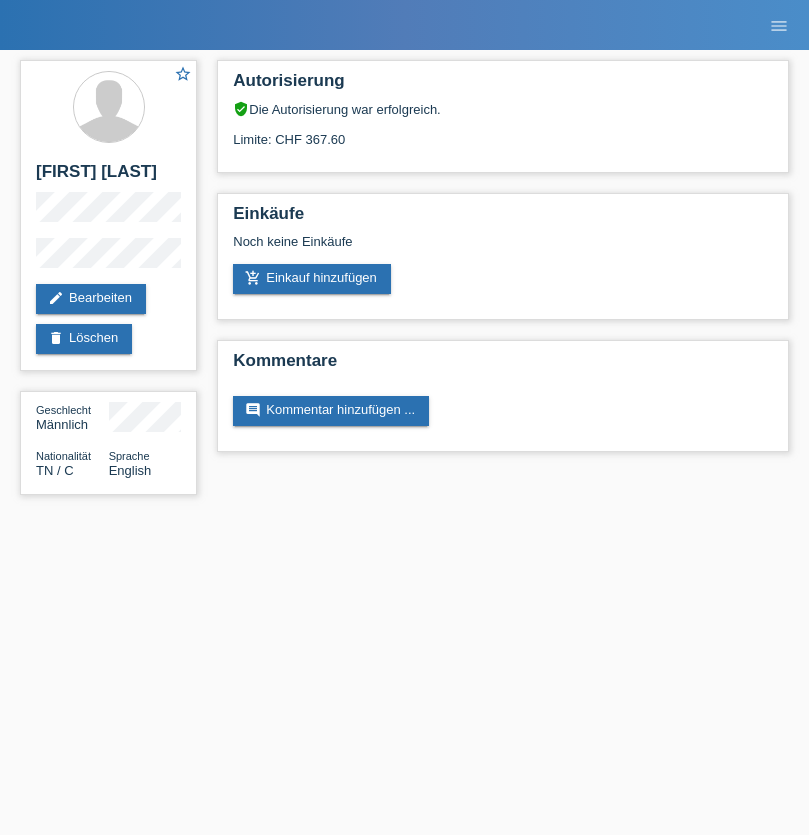 scroll, scrollTop: 0, scrollLeft: 0, axis: both 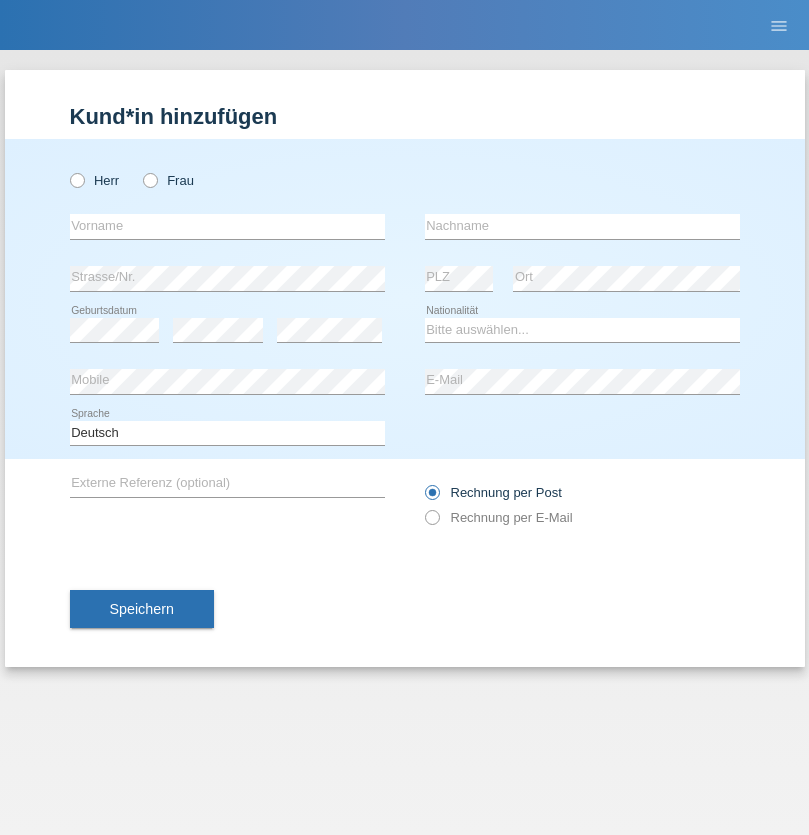 radio on "true" 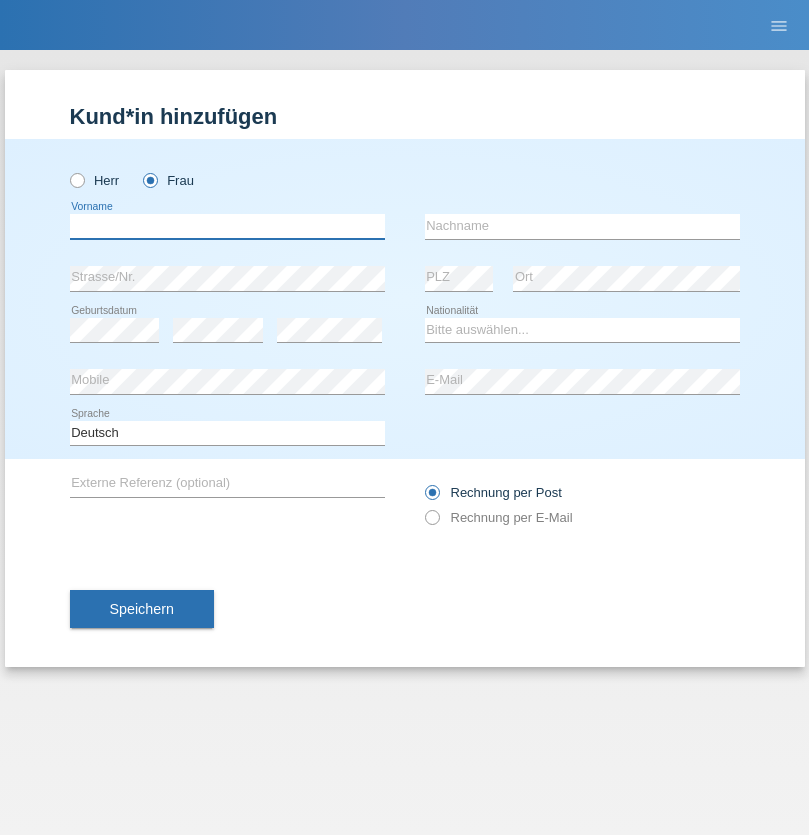 click at bounding box center (227, 226) 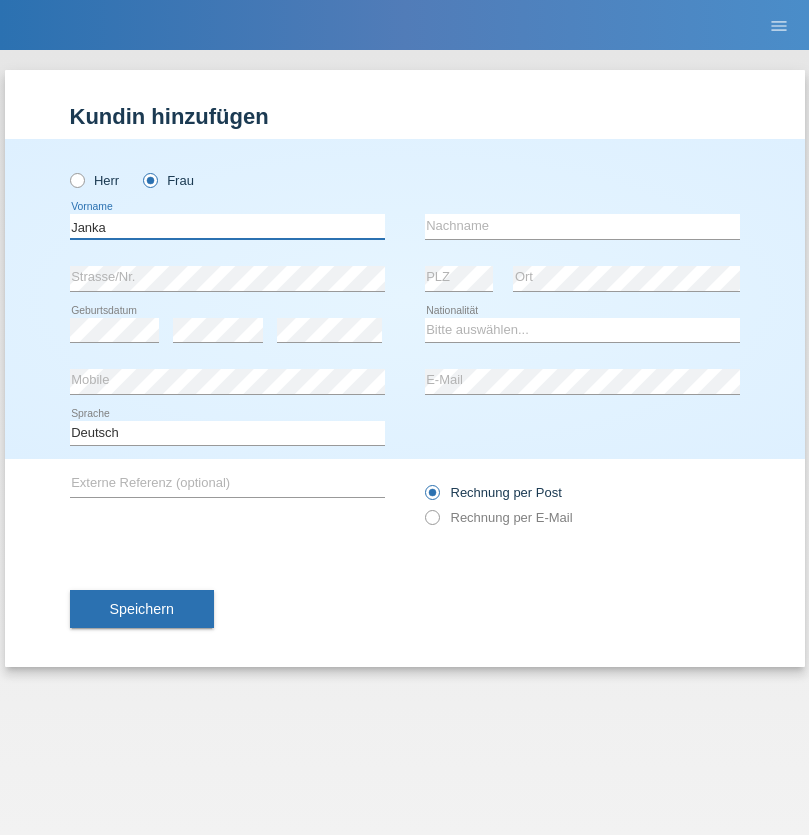 type on "Janka" 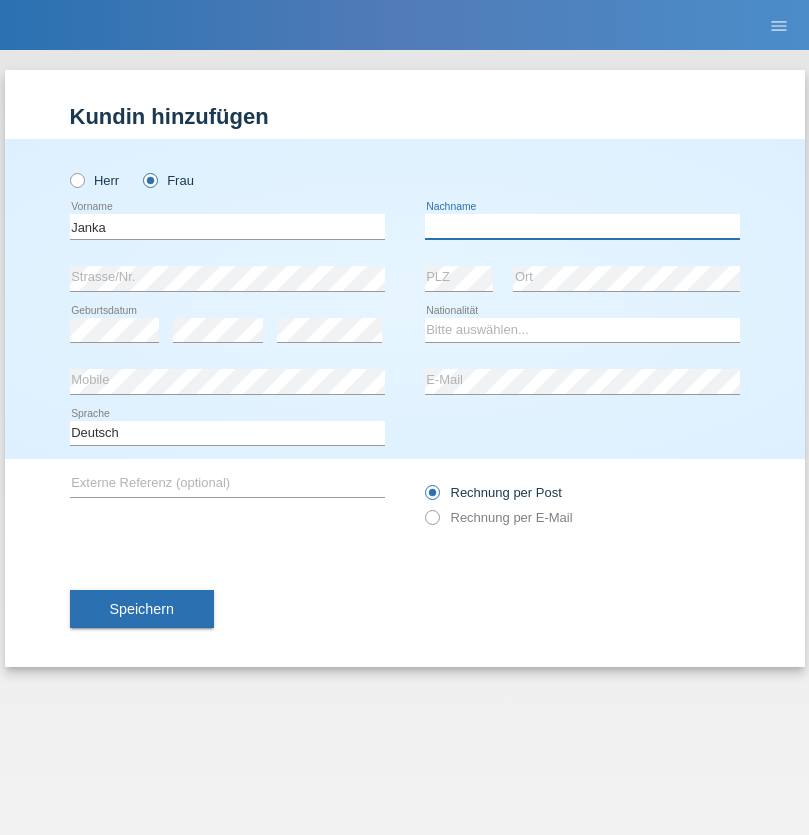 click at bounding box center (582, 226) 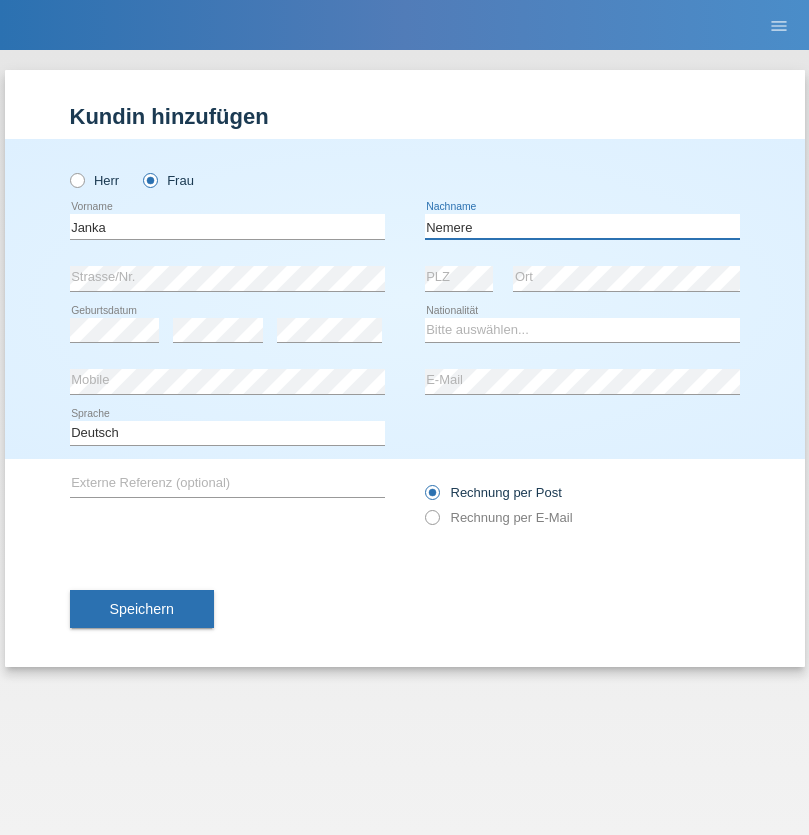 type on "Nemere" 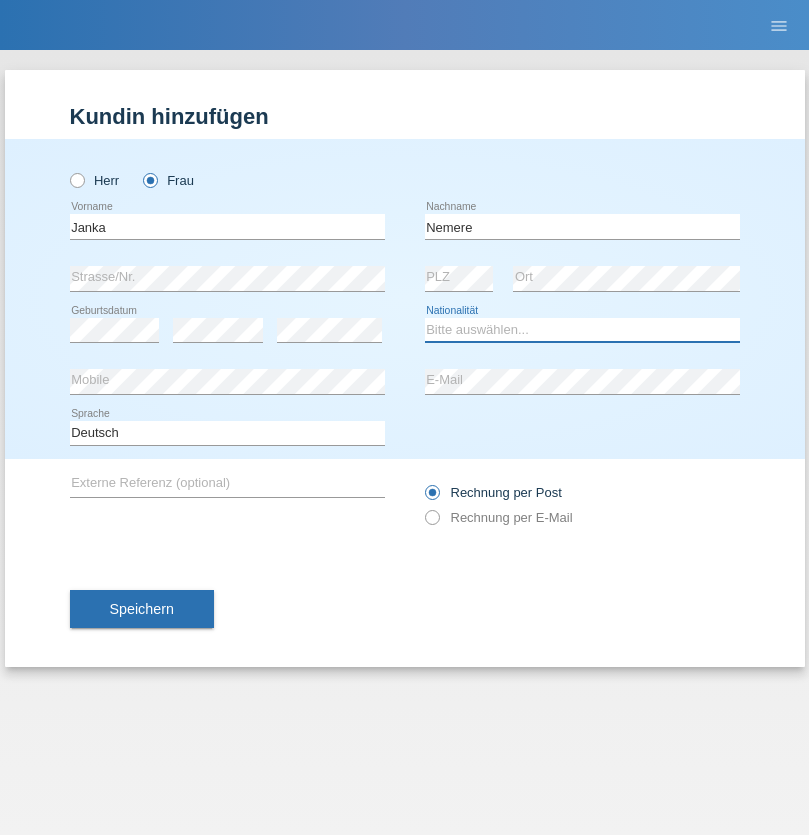 select on "HU" 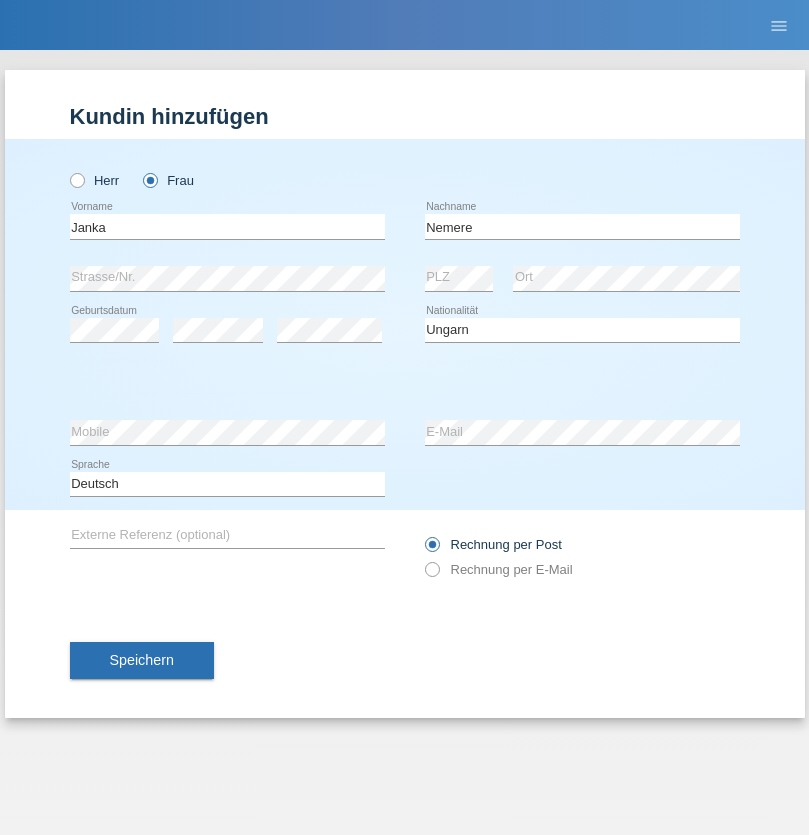 select on "C" 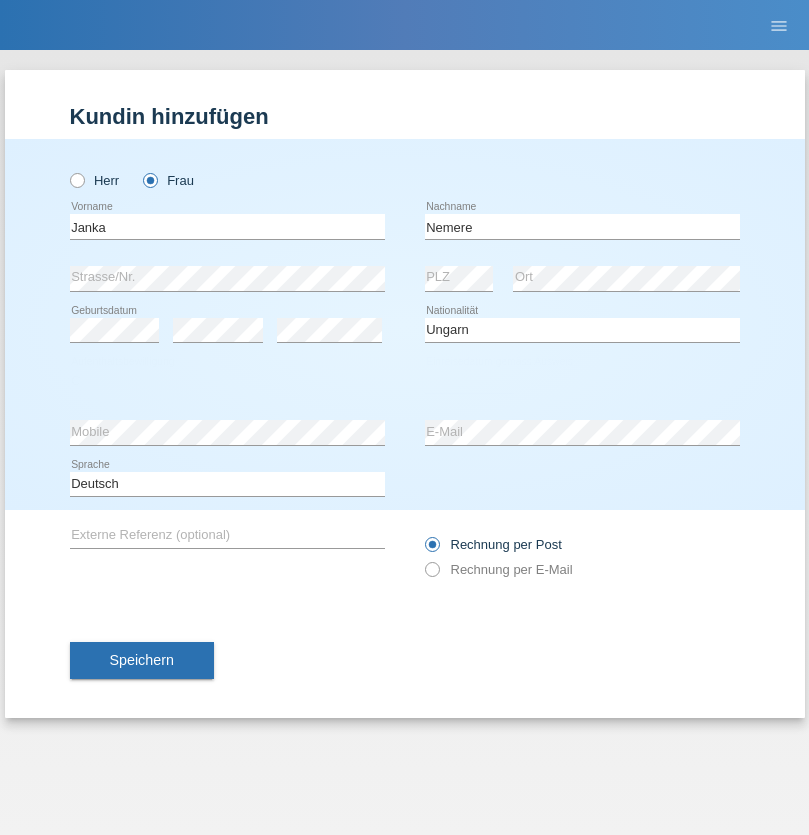 select on "13" 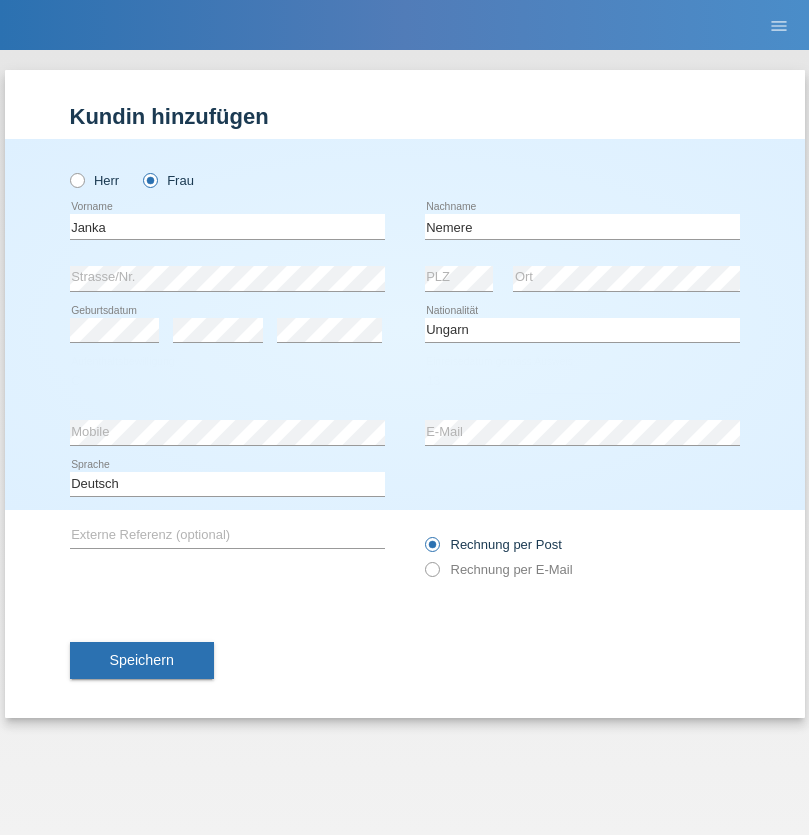 select on "12" 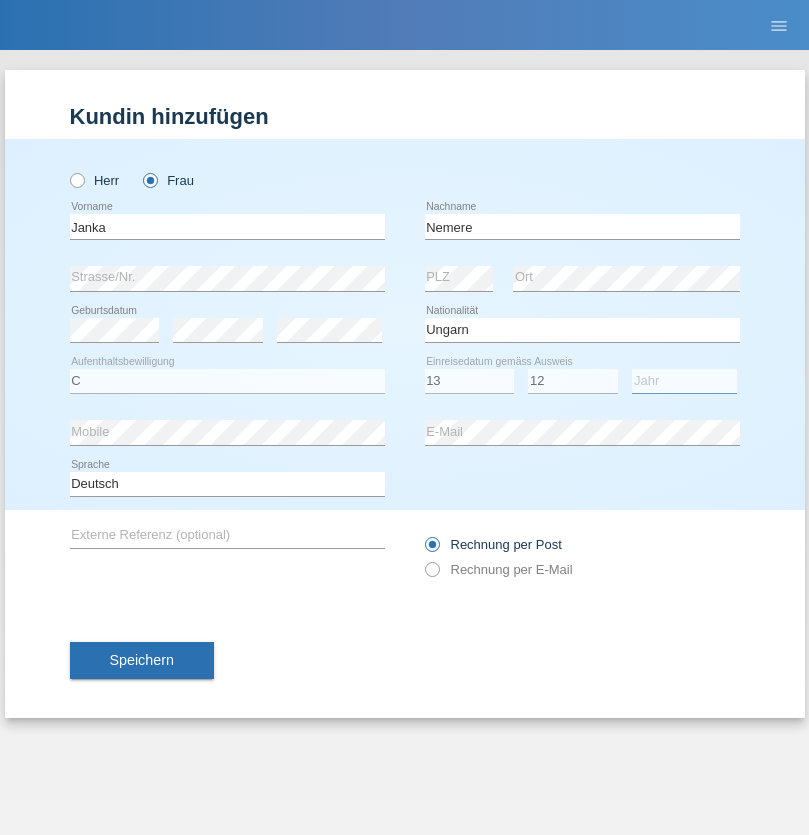 select on "2021" 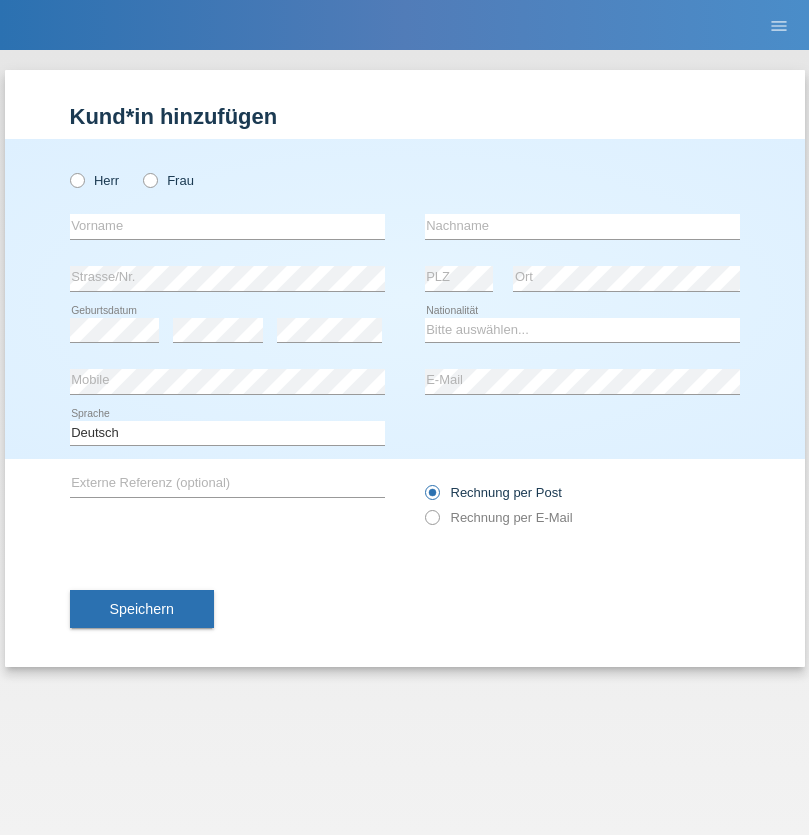 scroll, scrollTop: 0, scrollLeft: 0, axis: both 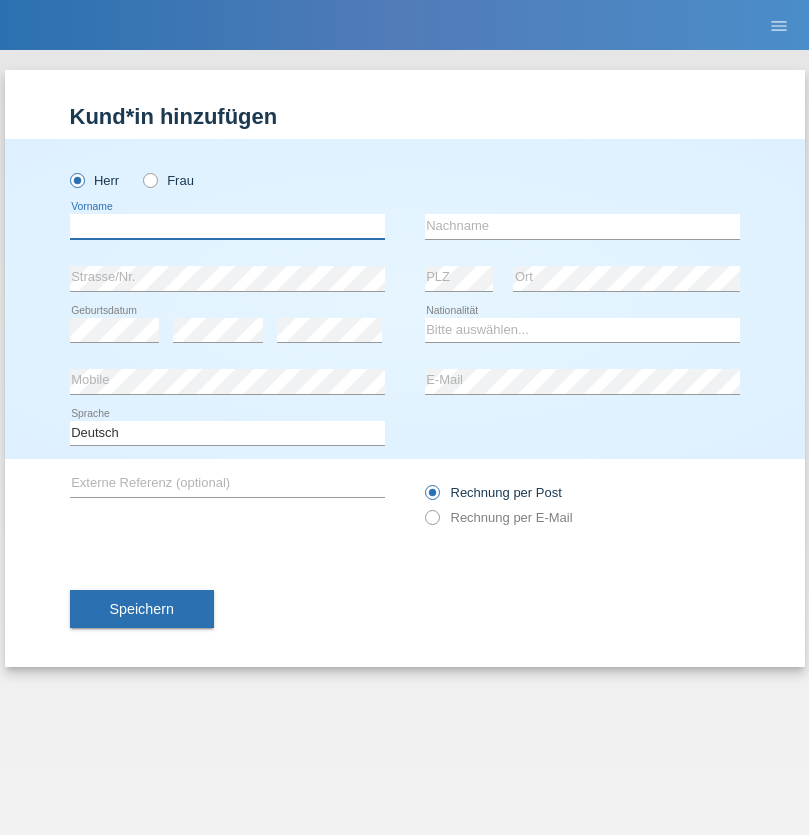 click at bounding box center (227, 226) 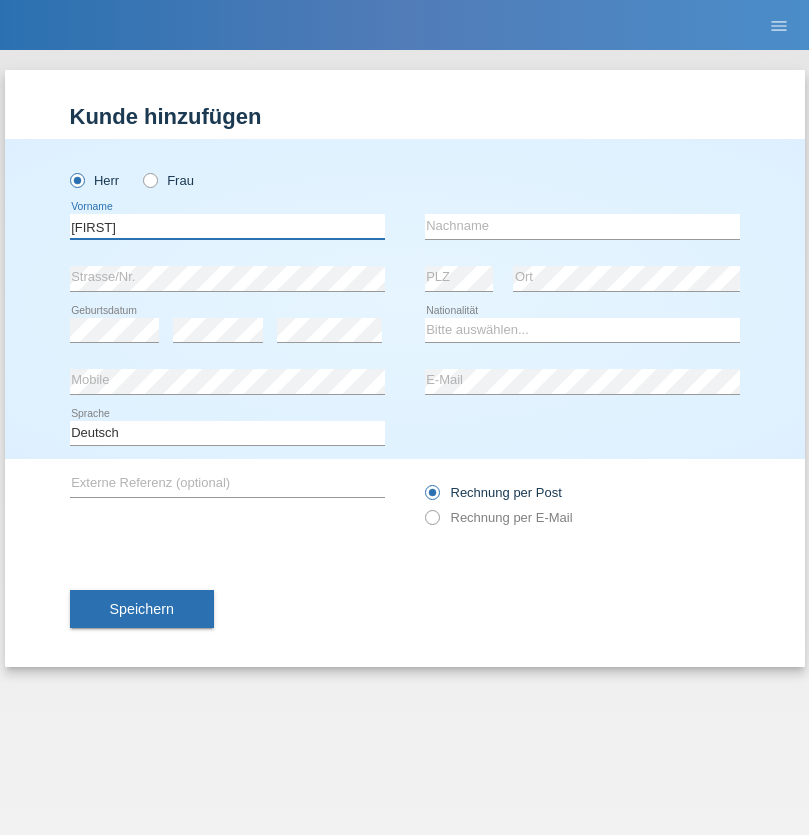 type on "[FIRST]" 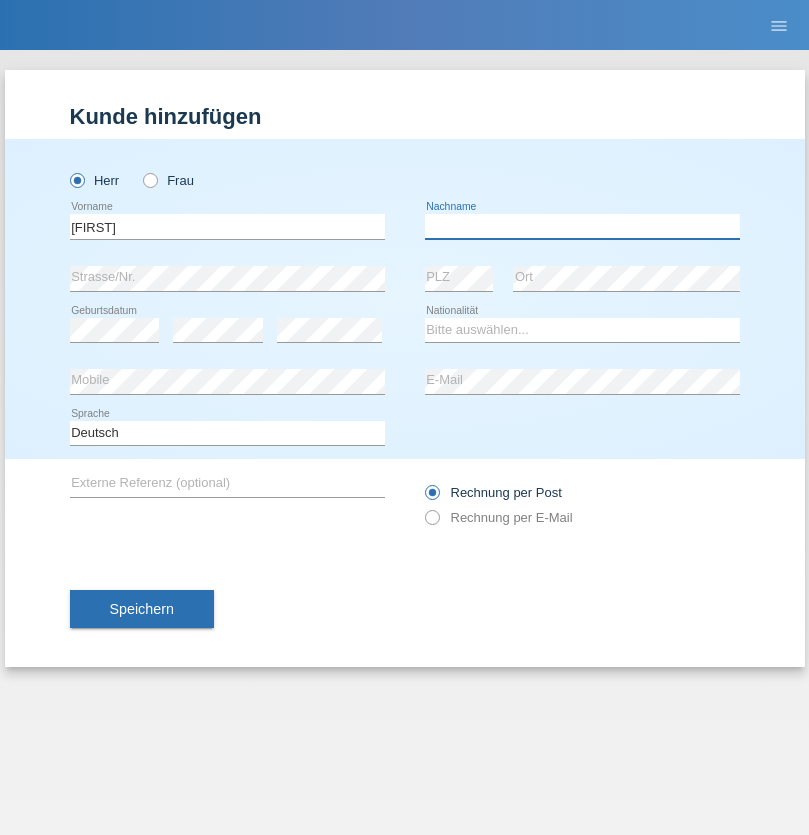 click at bounding box center [582, 226] 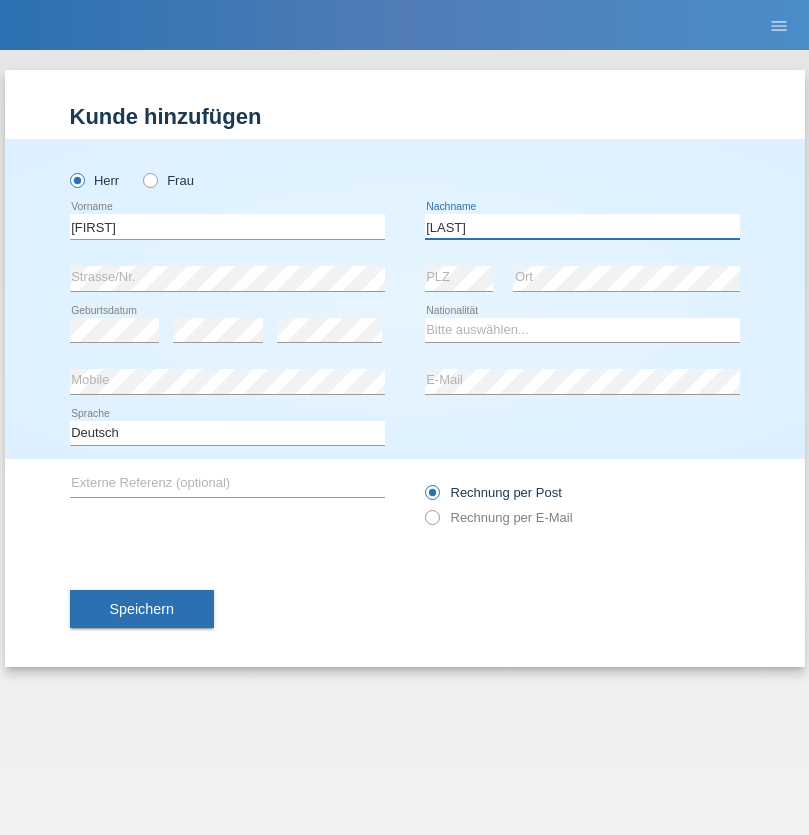type on "[LAST]" 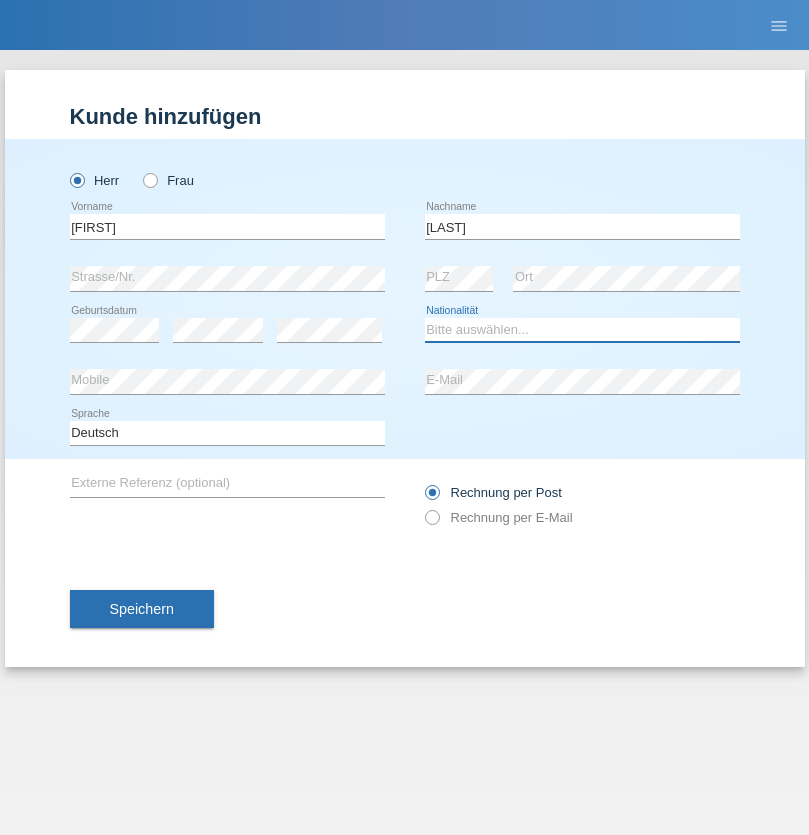 select on "PT" 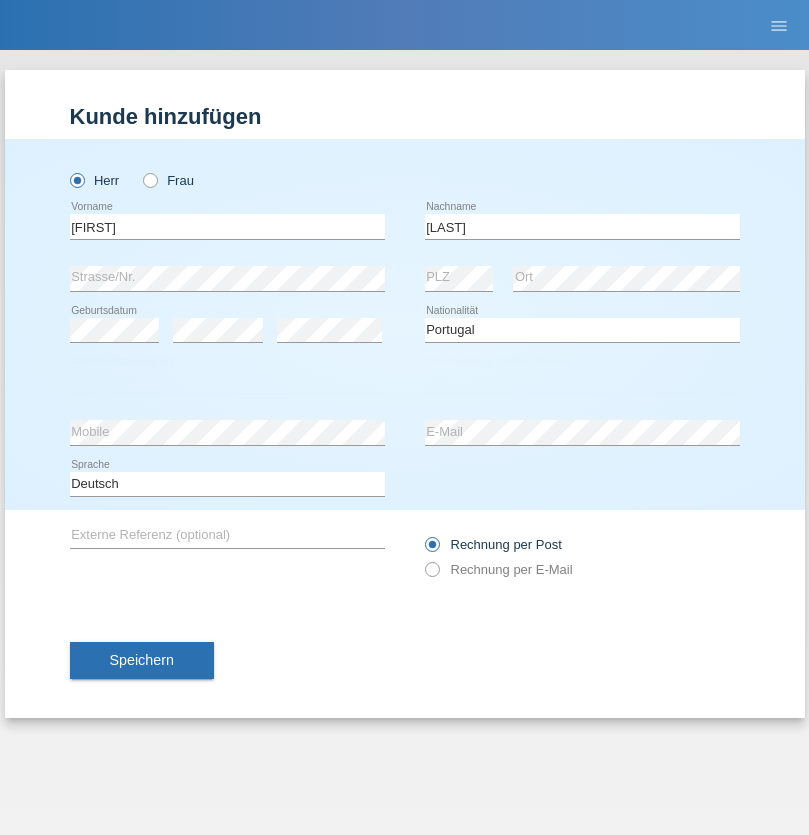 select on "C" 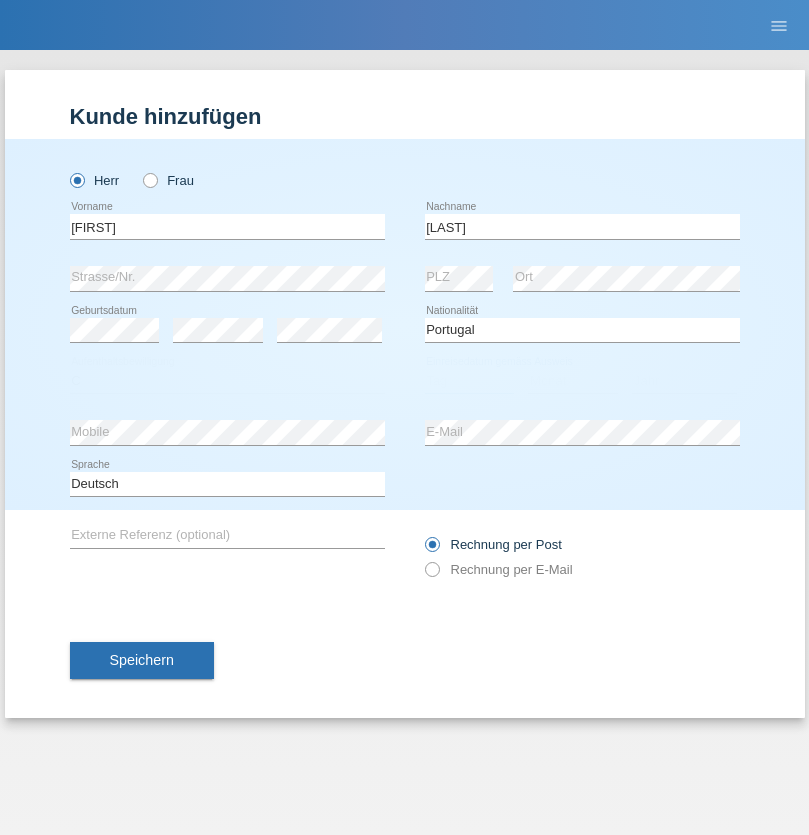select on "04" 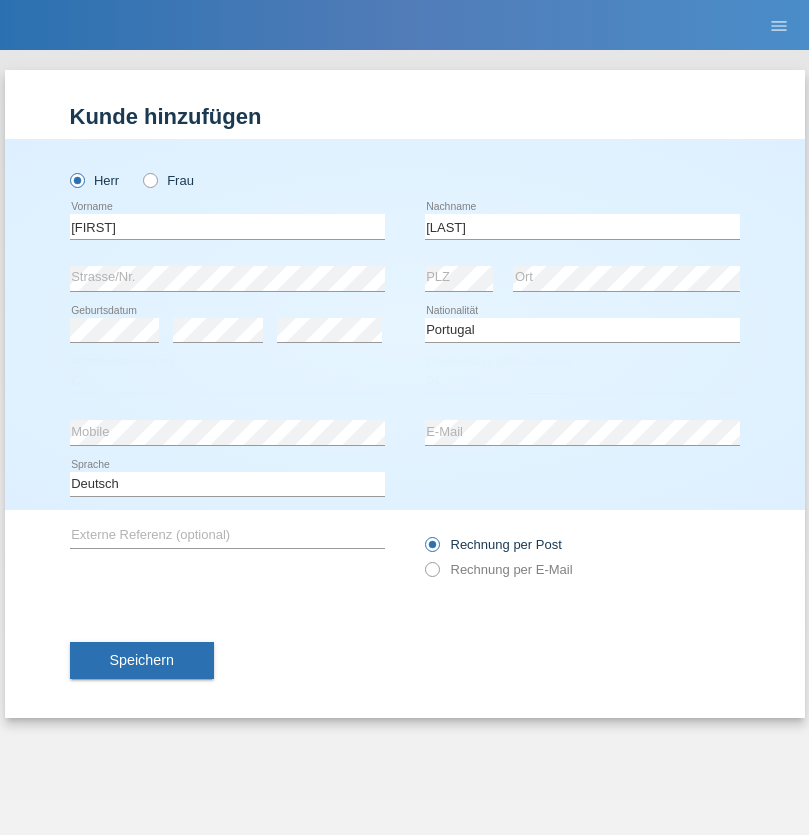 select on "09" 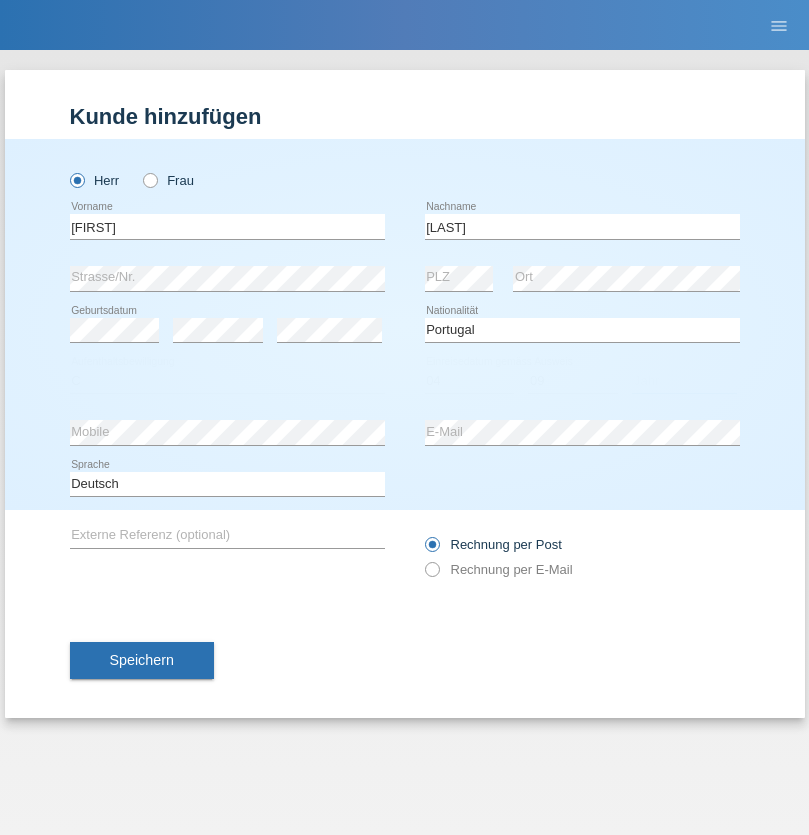 select on "2021" 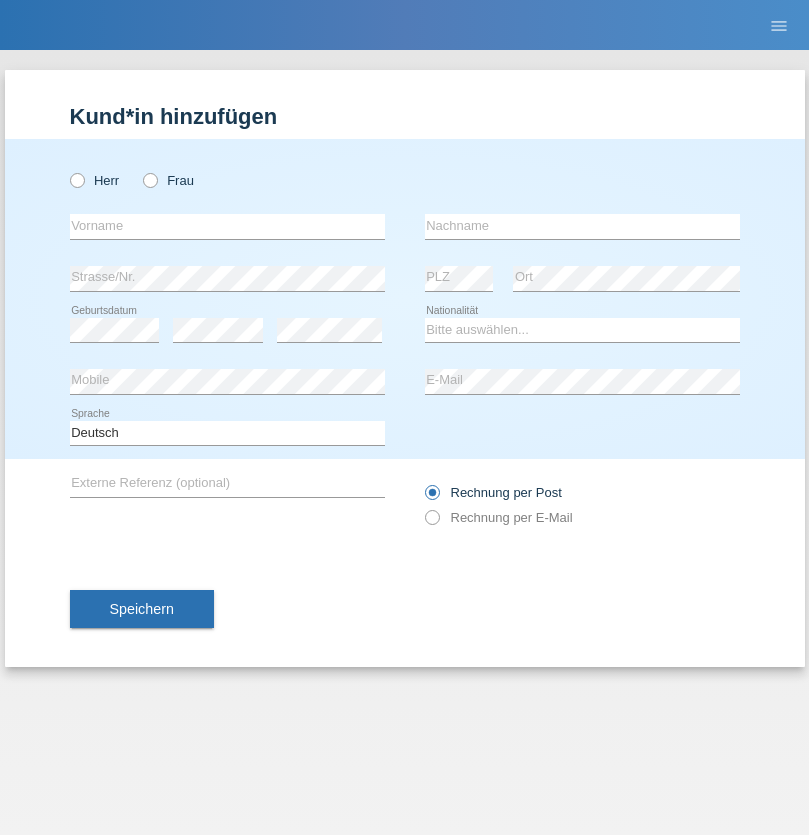 scroll, scrollTop: 0, scrollLeft: 0, axis: both 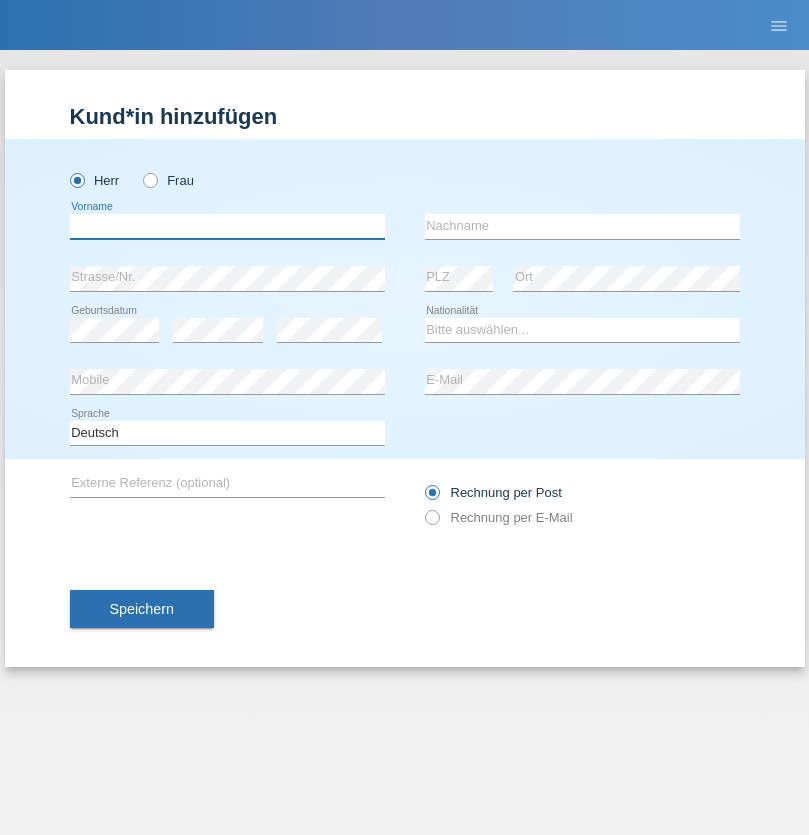 click at bounding box center [227, 226] 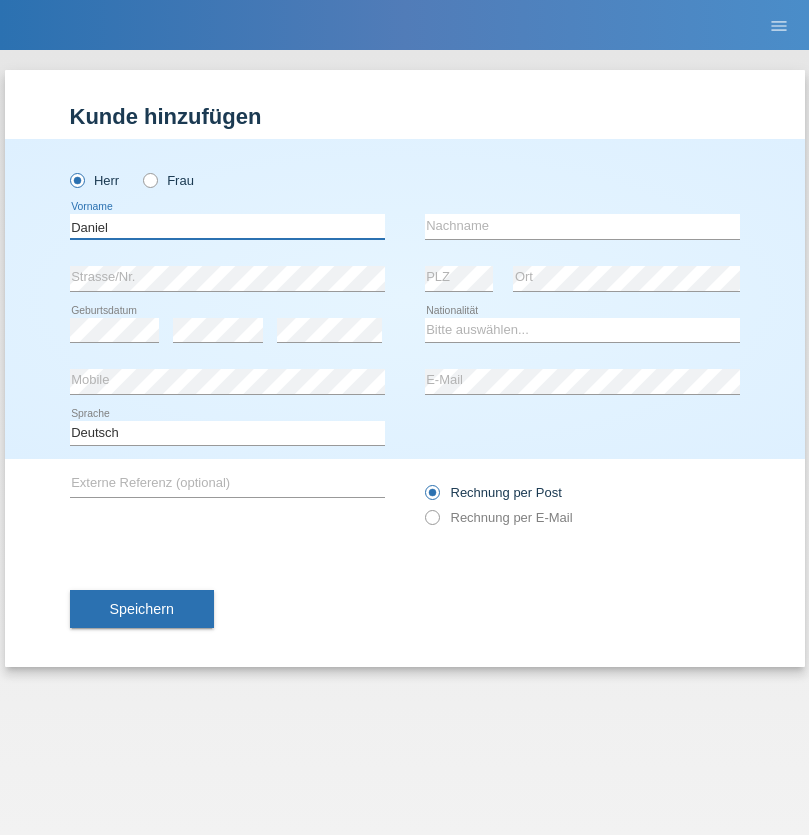type on "Daniel" 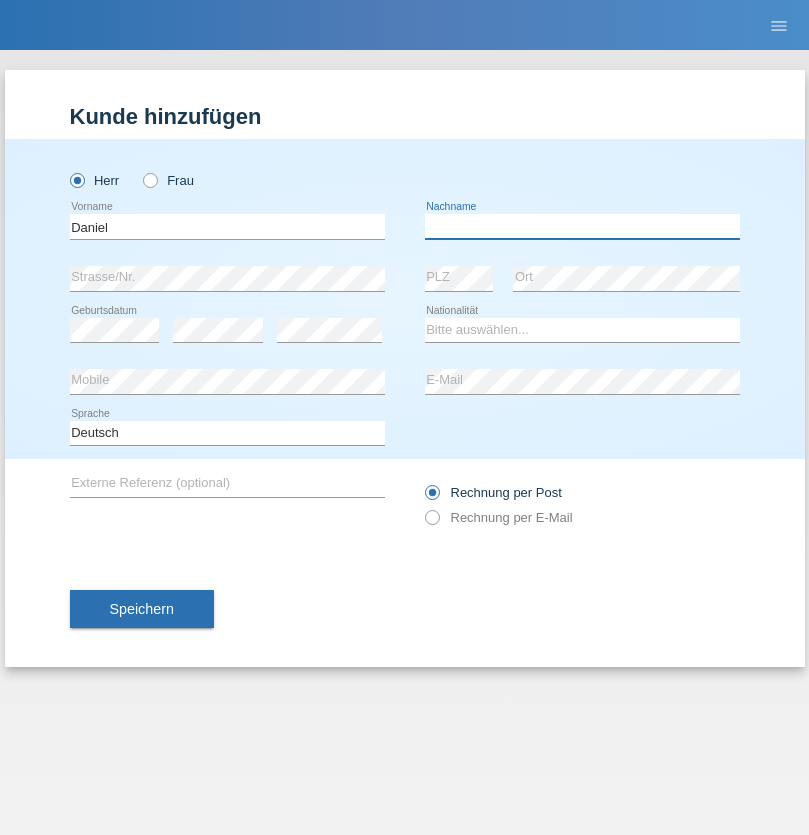 click at bounding box center [582, 226] 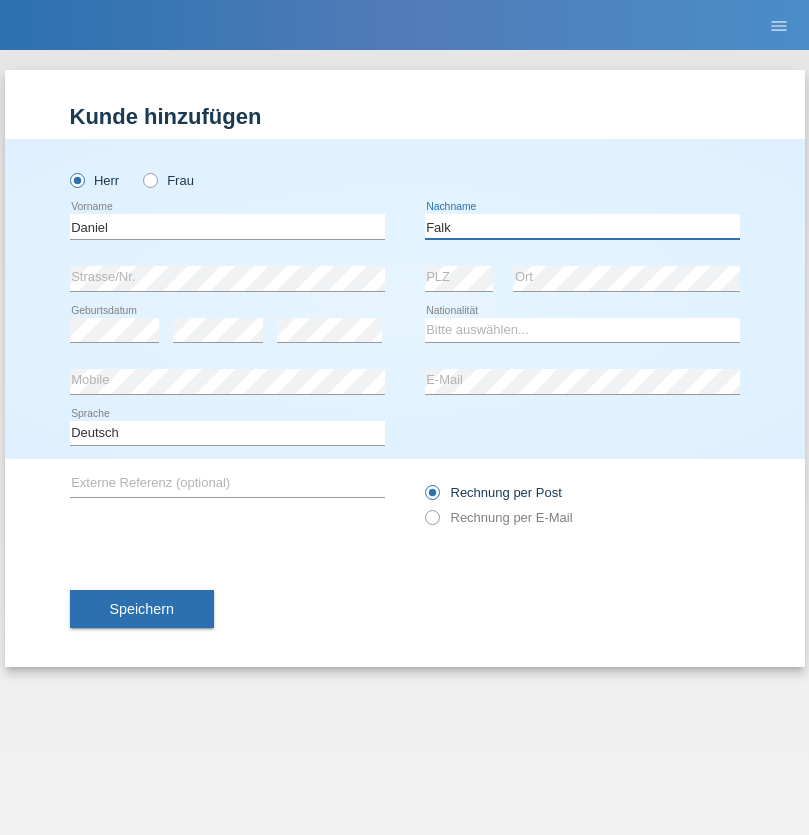 type on "Falk" 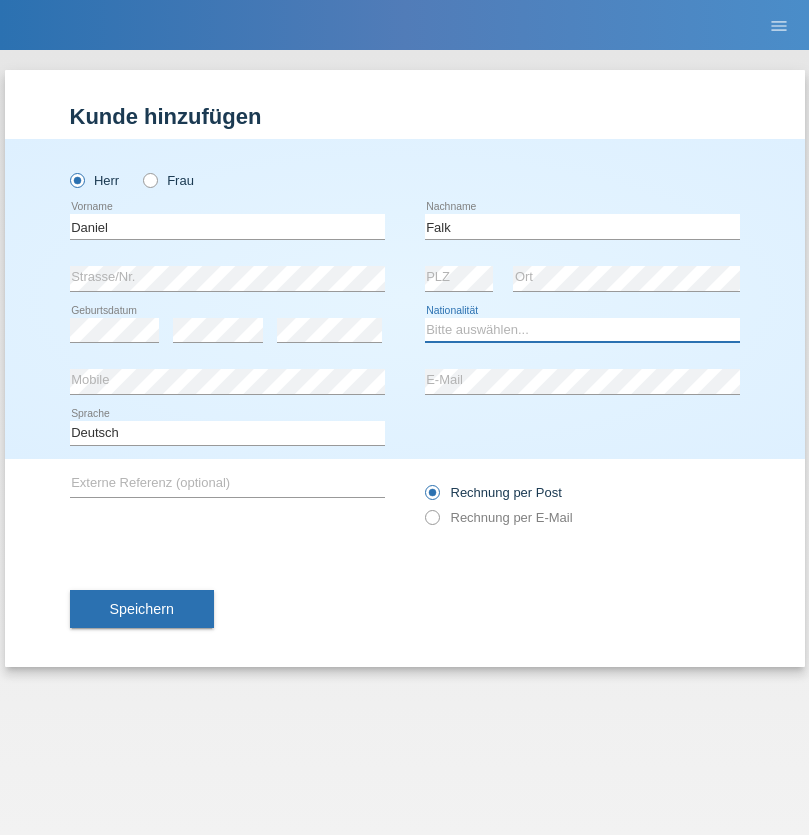 select on "CH" 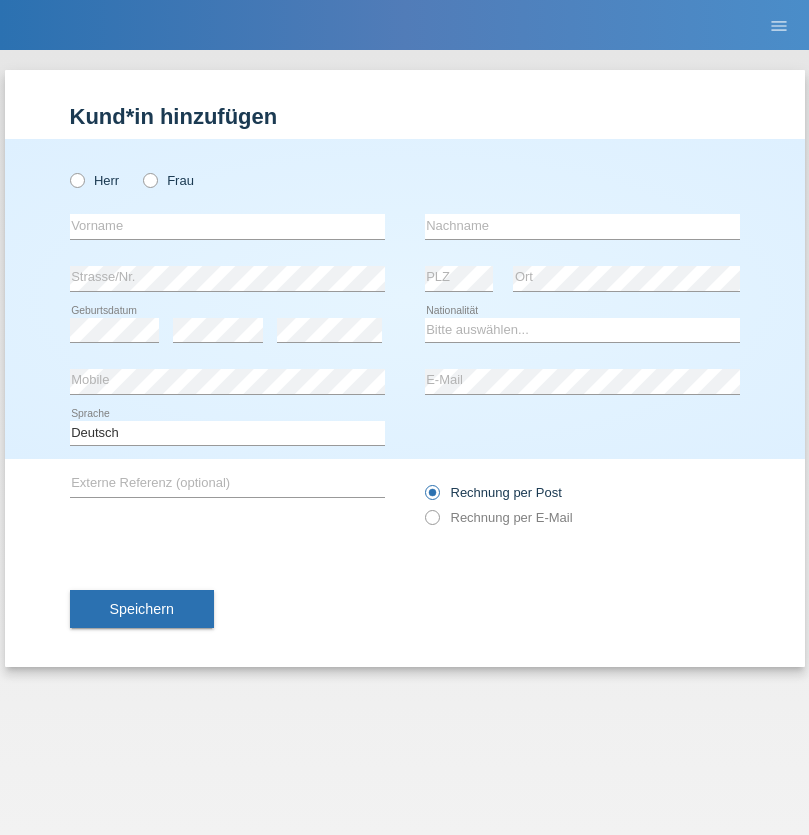 scroll, scrollTop: 0, scrollLeft: 0, axis: both 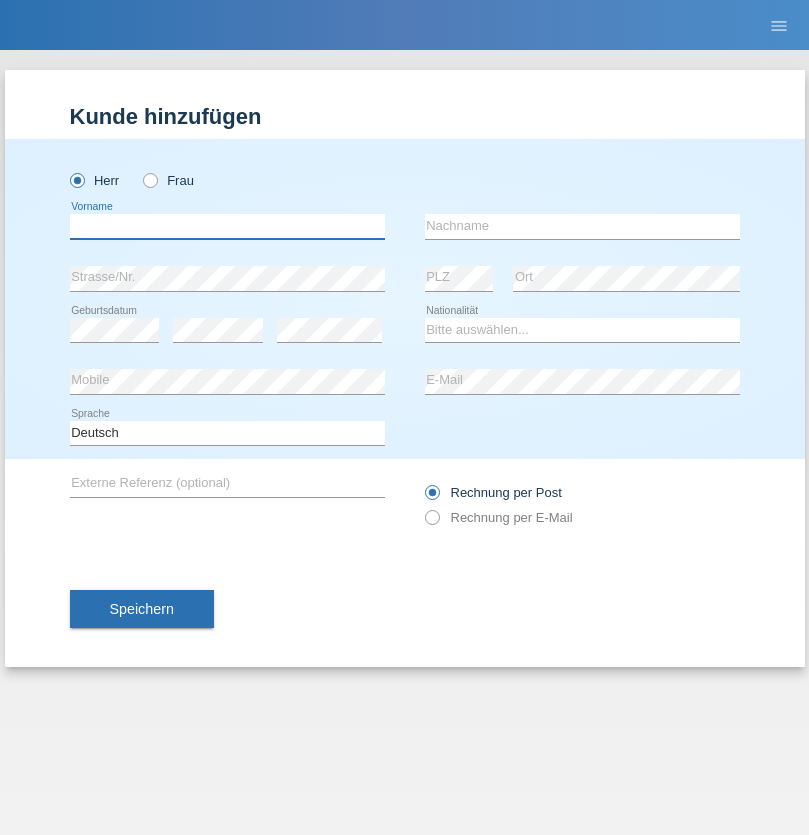 click at bounding box center (227, 226) 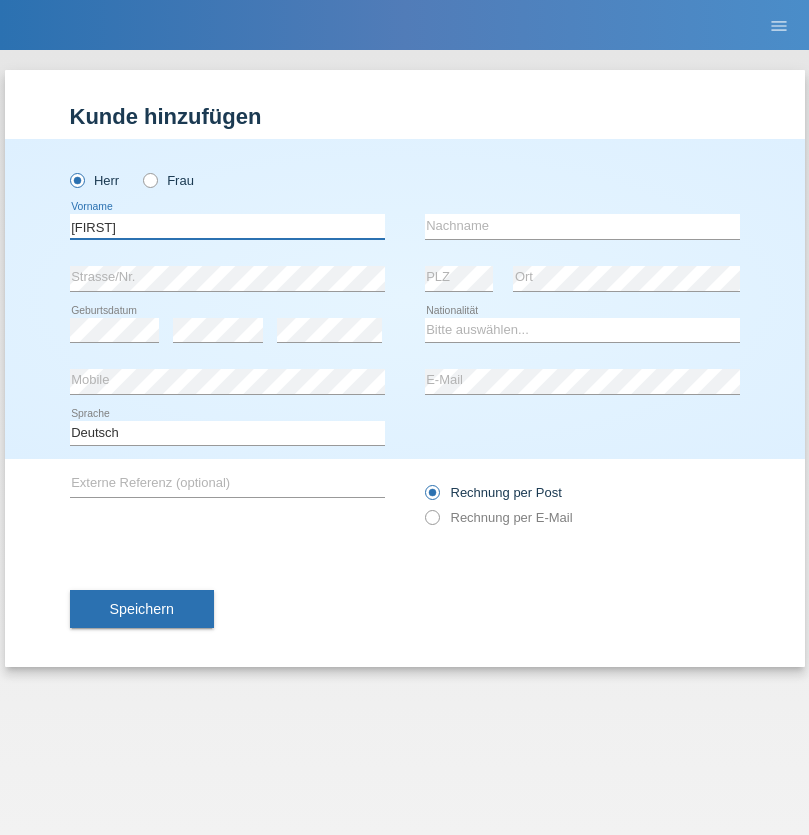 type on "[FIRST]" 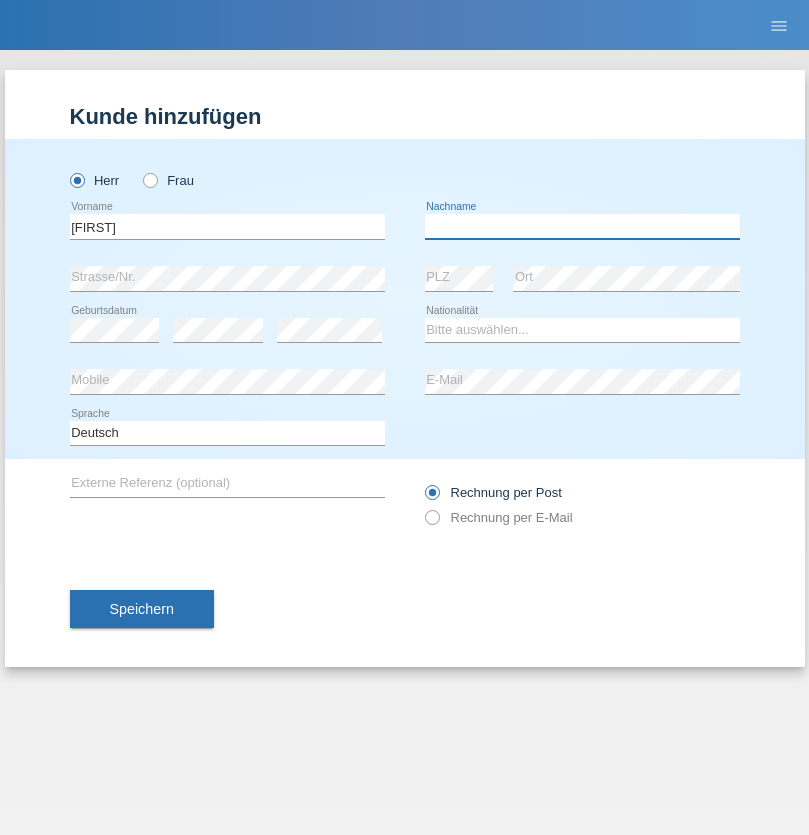click at bounding box center (582, 226) 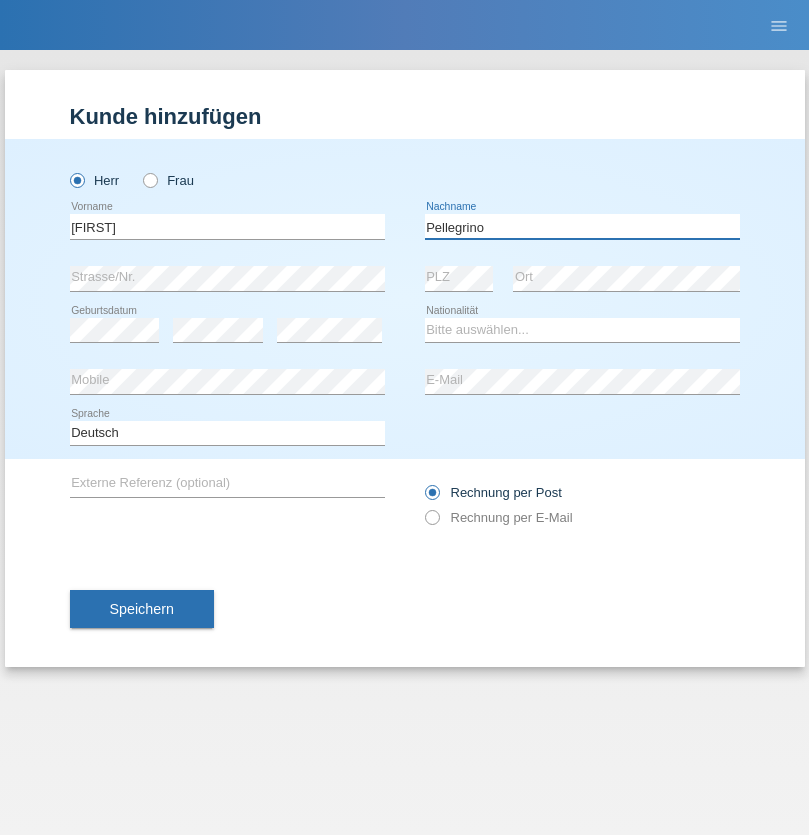 type on "Pellegrino" 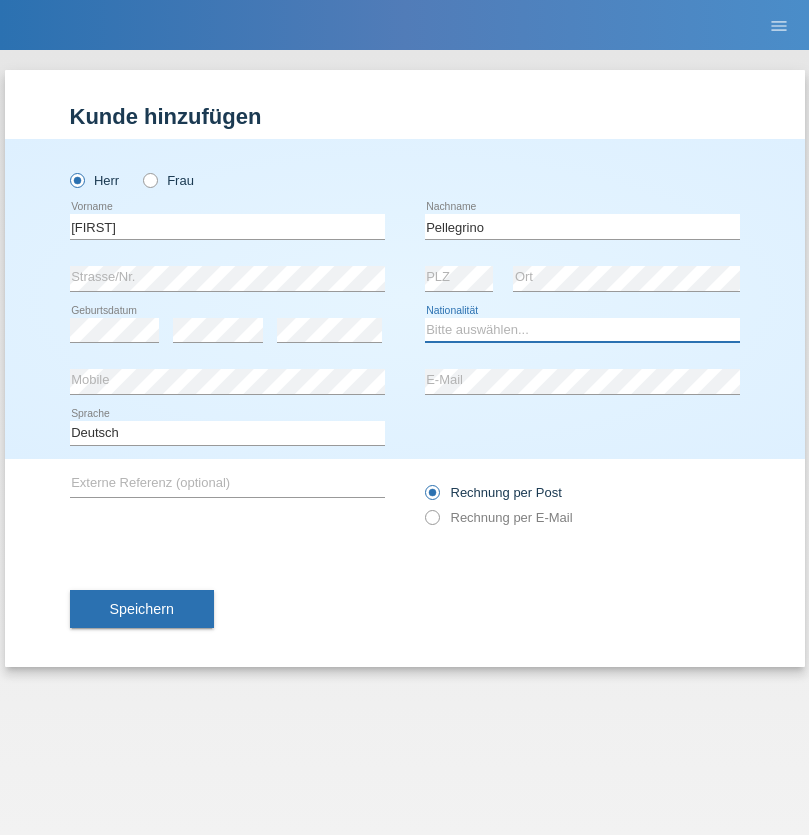 select on "IT" 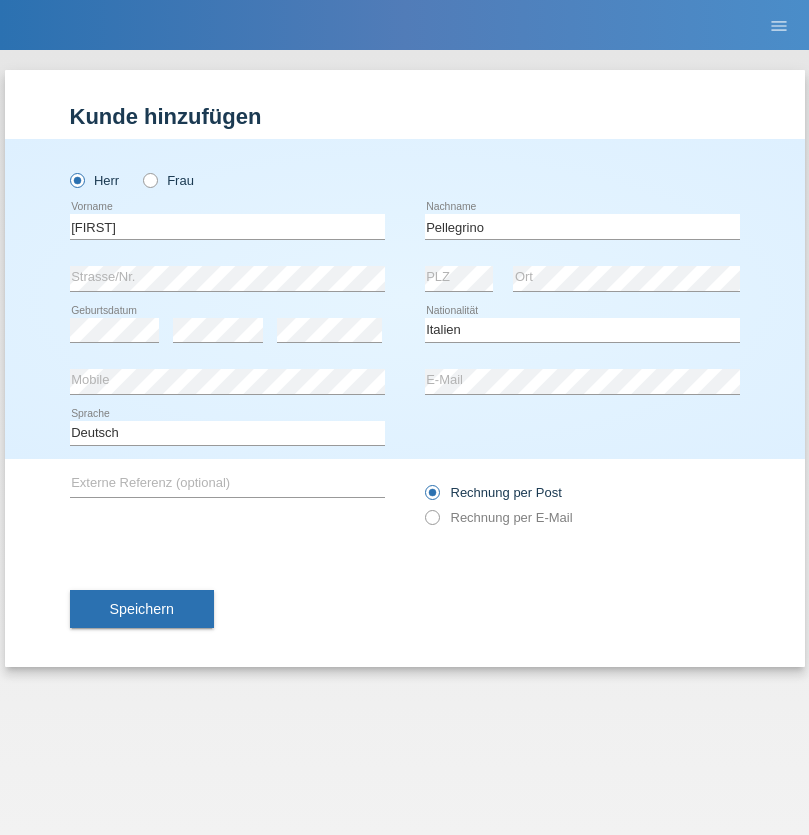 select on "C" 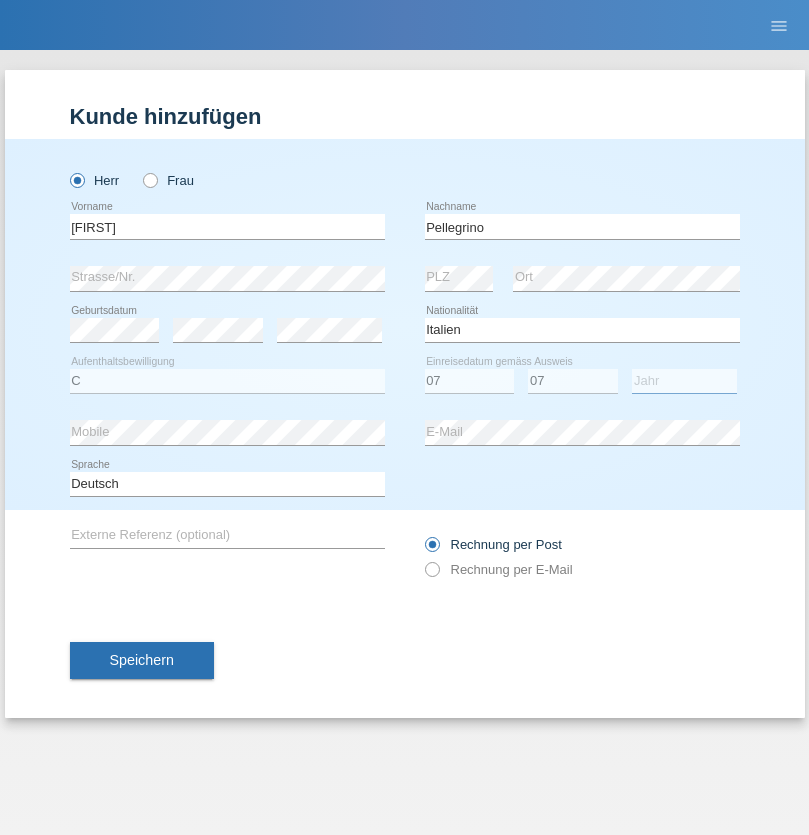 select on "2021" 